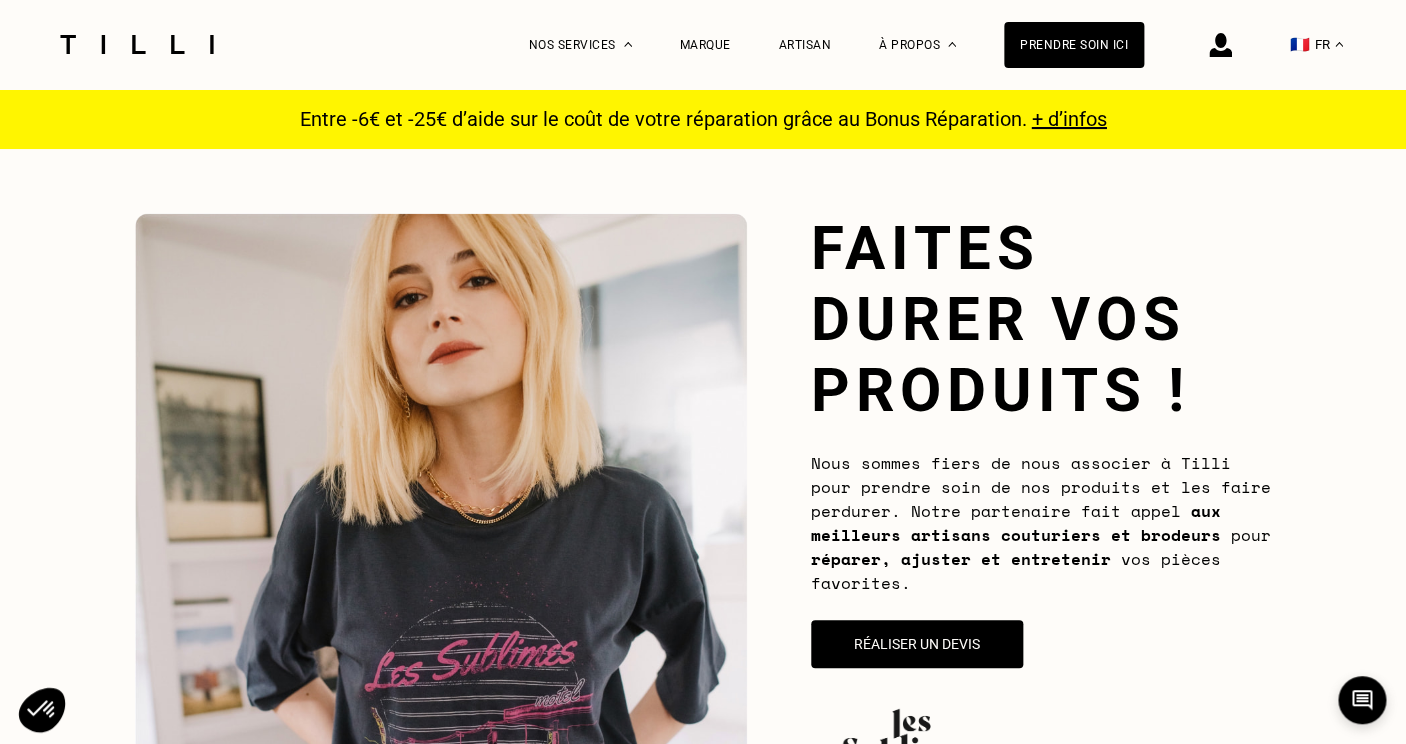 scroll, scrollTop: 94, scrollLeft: 0, axis: vertical 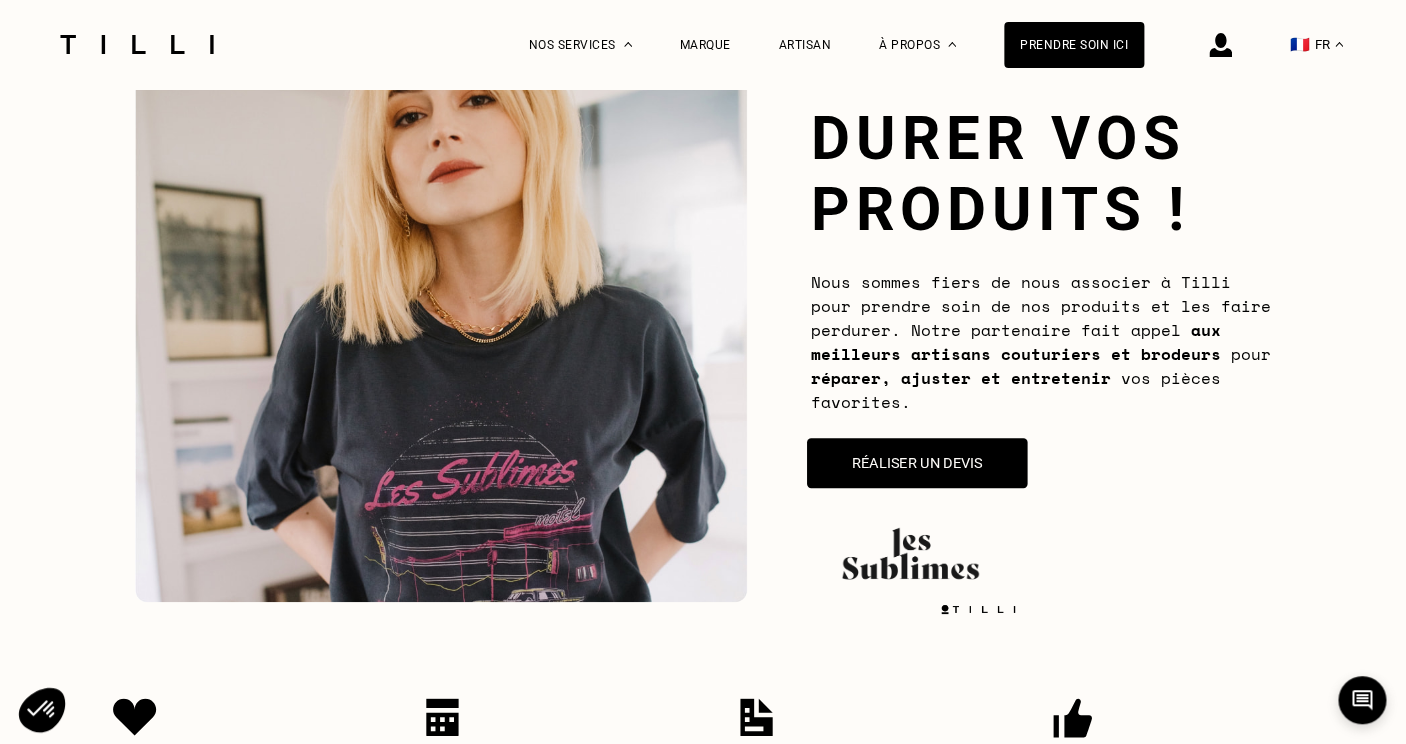click on "Réaliser un devis" at bounding box center [917, 463] 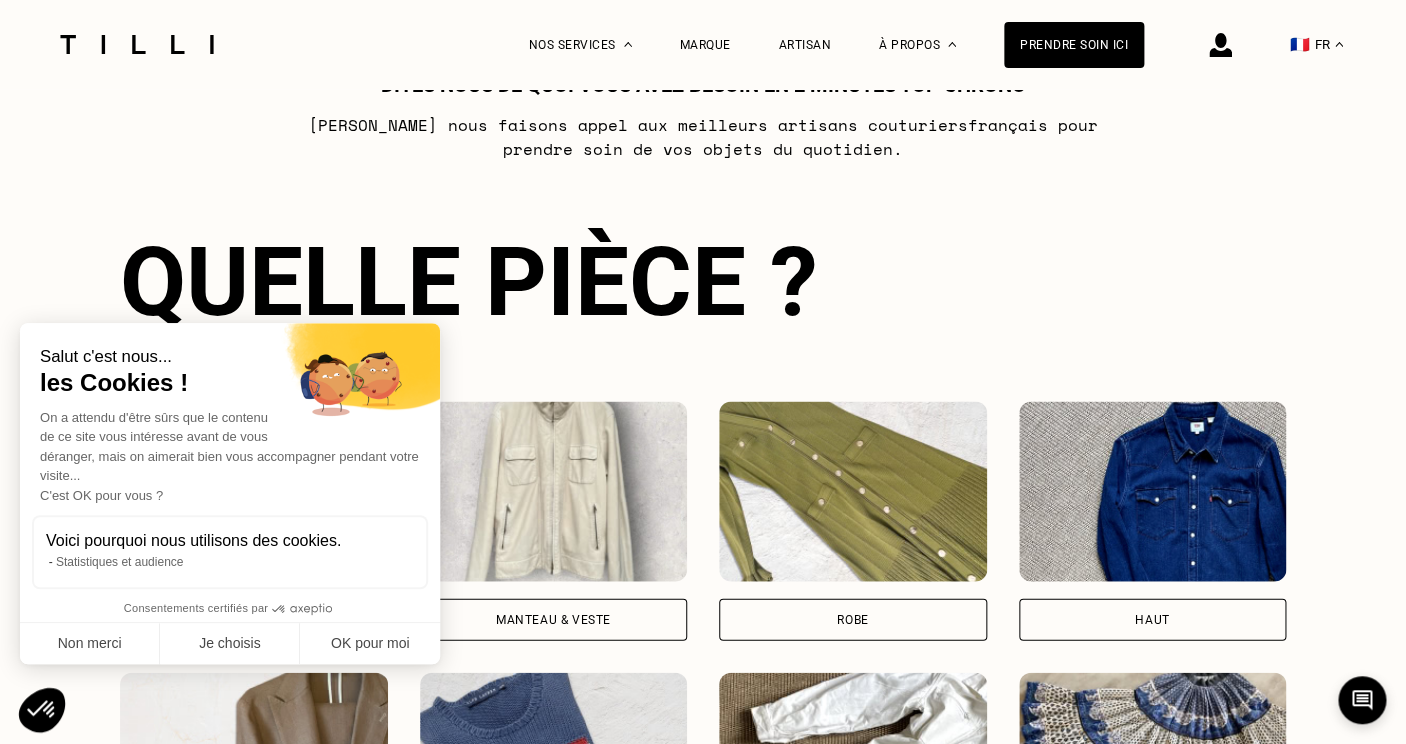 scroll, scrollTop: 1258, scrollLeft: 0, axis: vertical 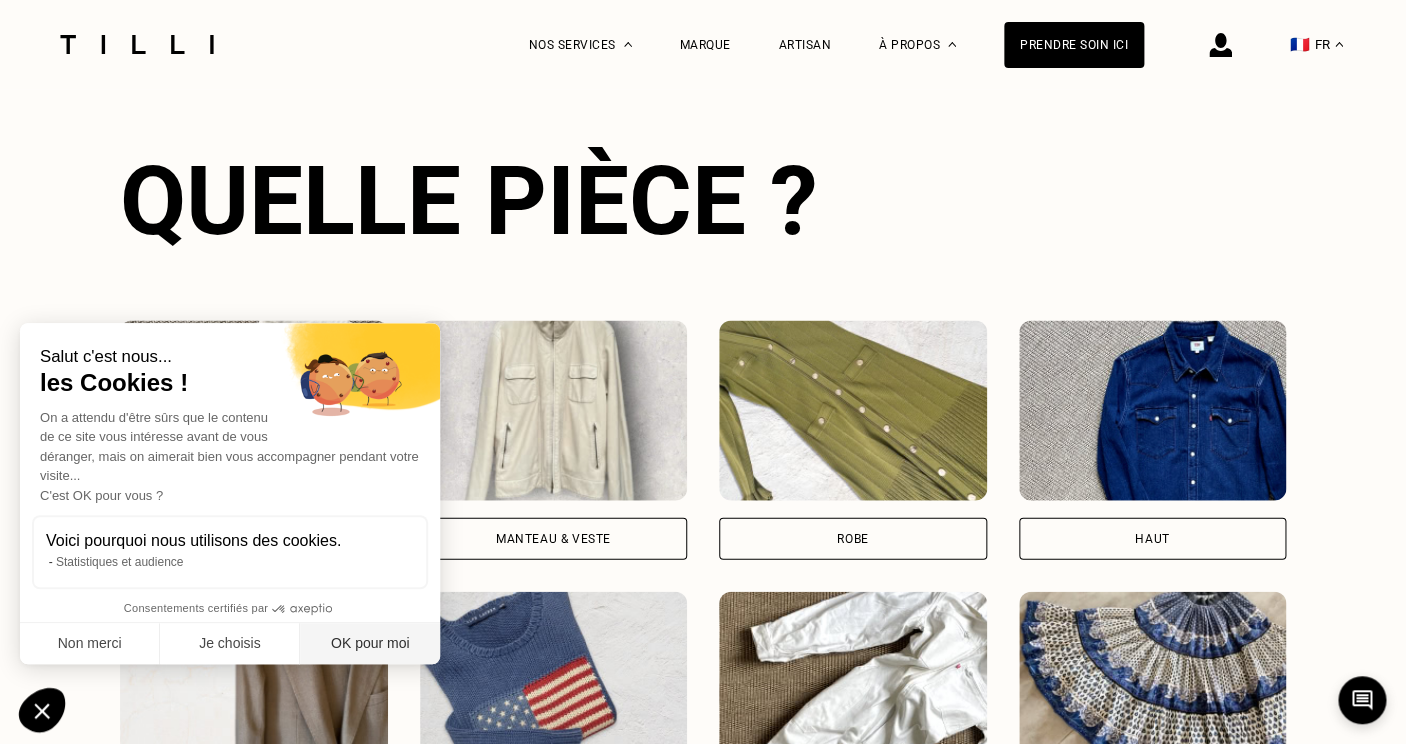 click on "OK pour moi" at bounding box center [370, 644] 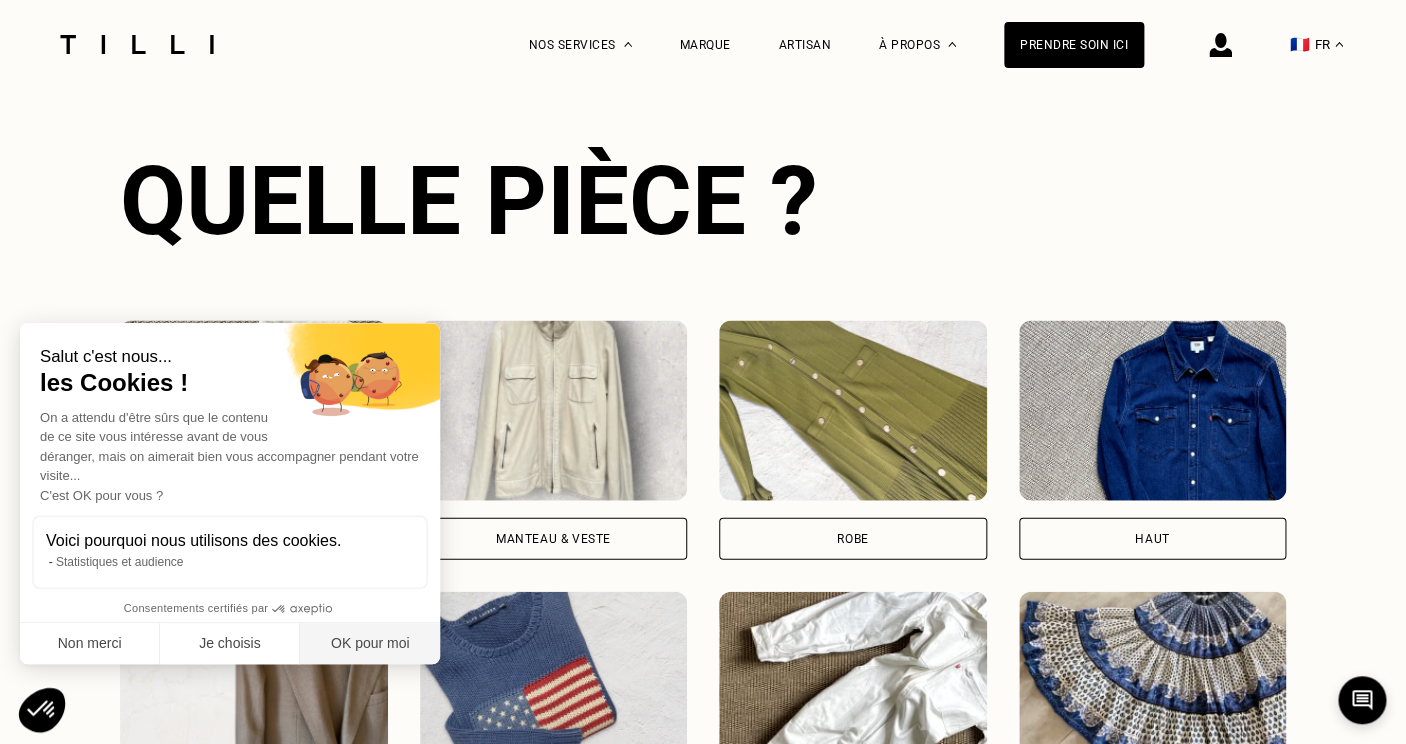 checkbox on "true" 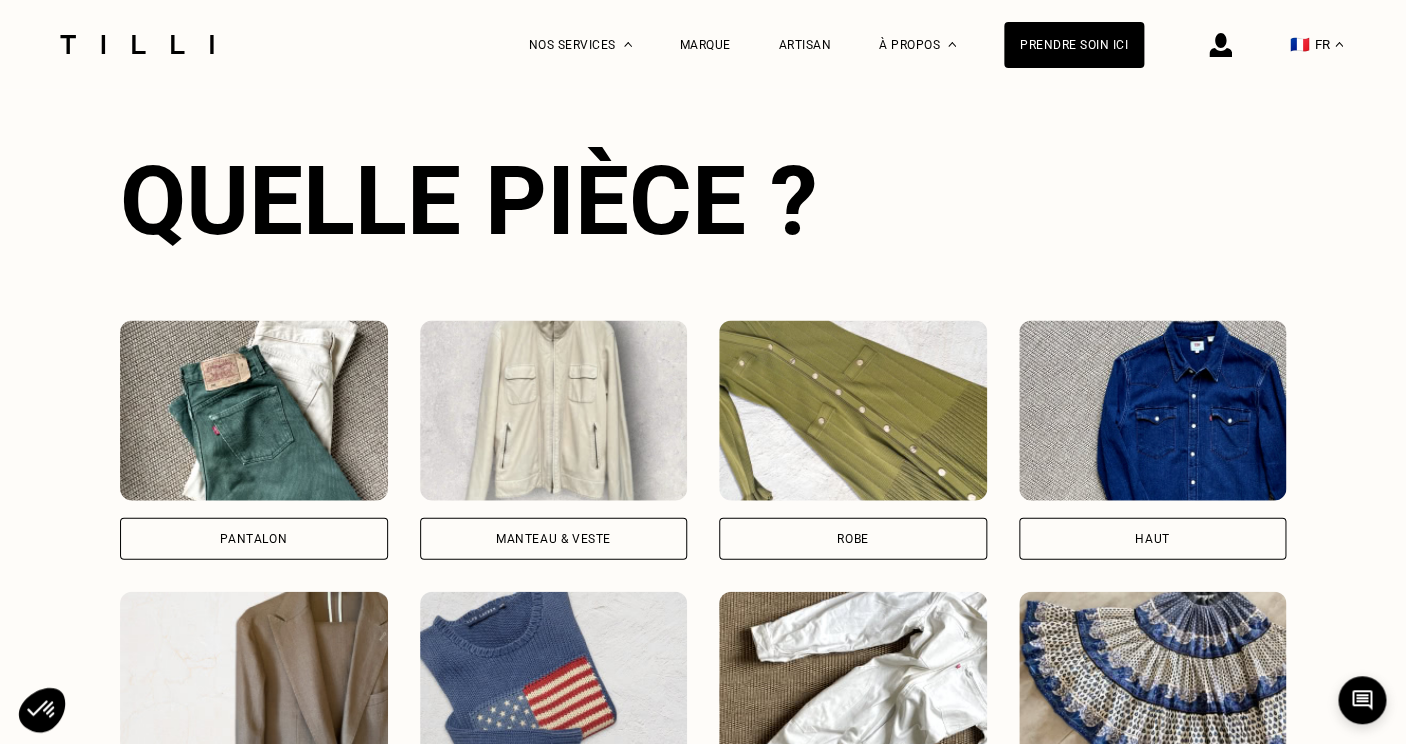 click on "Pantalon" at bounding box center (253, 538) 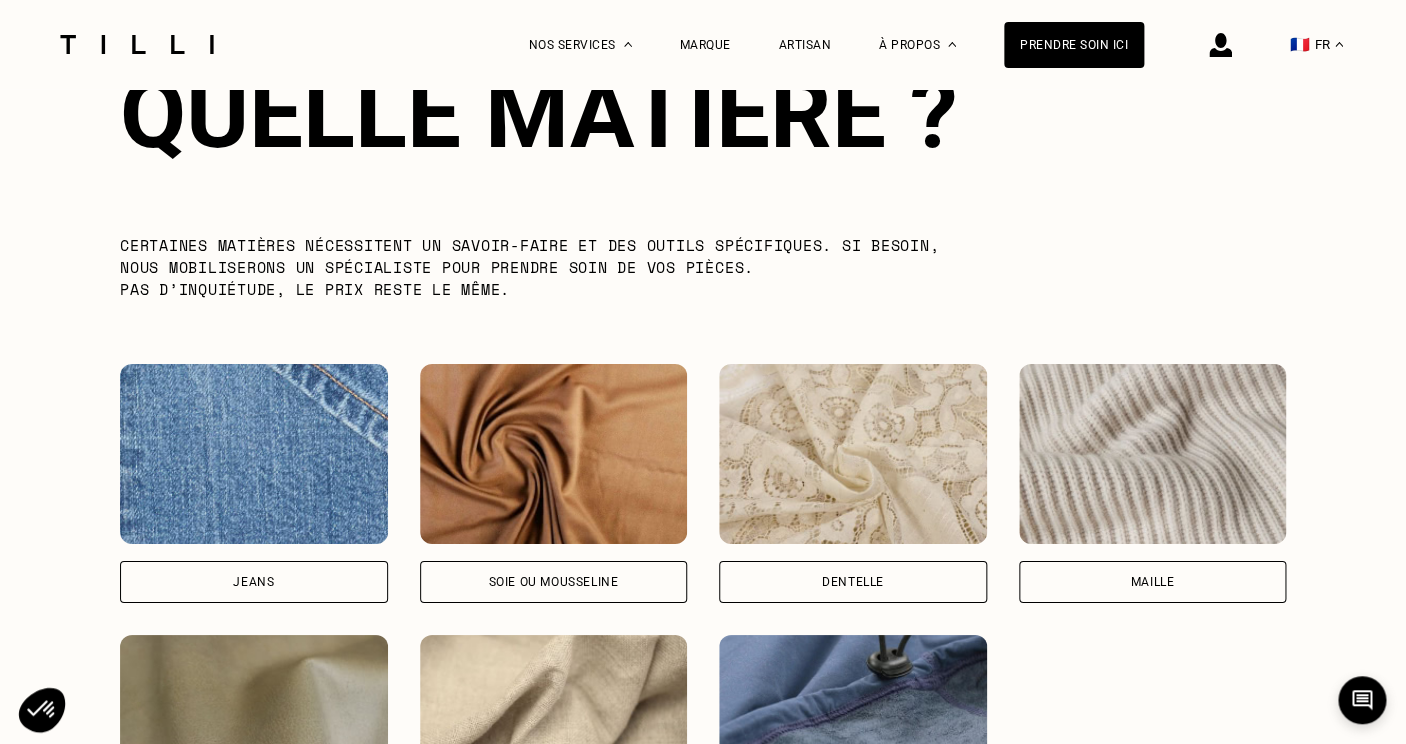 scroll, scrollTop: 2450, scrollLeft: 0, axis: vertical 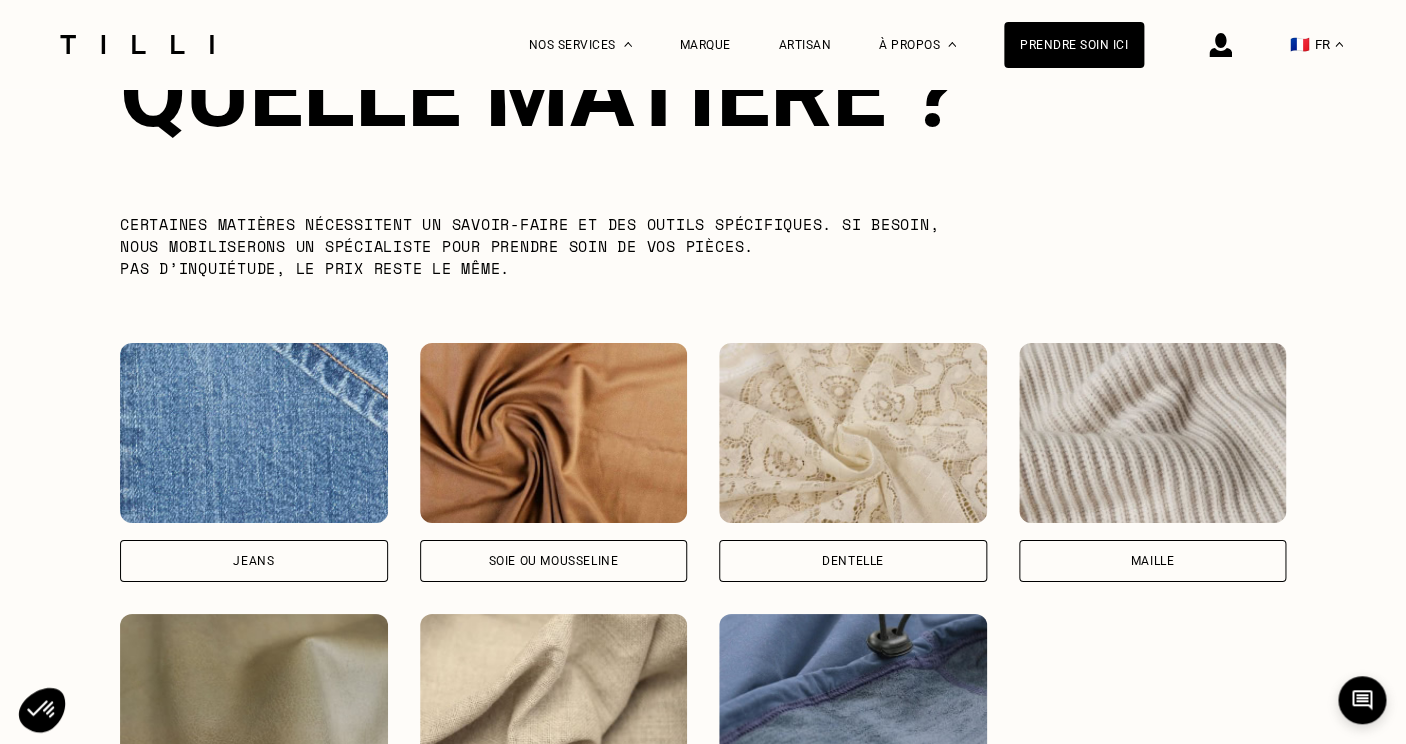click on "Jeans" at bounding box center [253, 561] 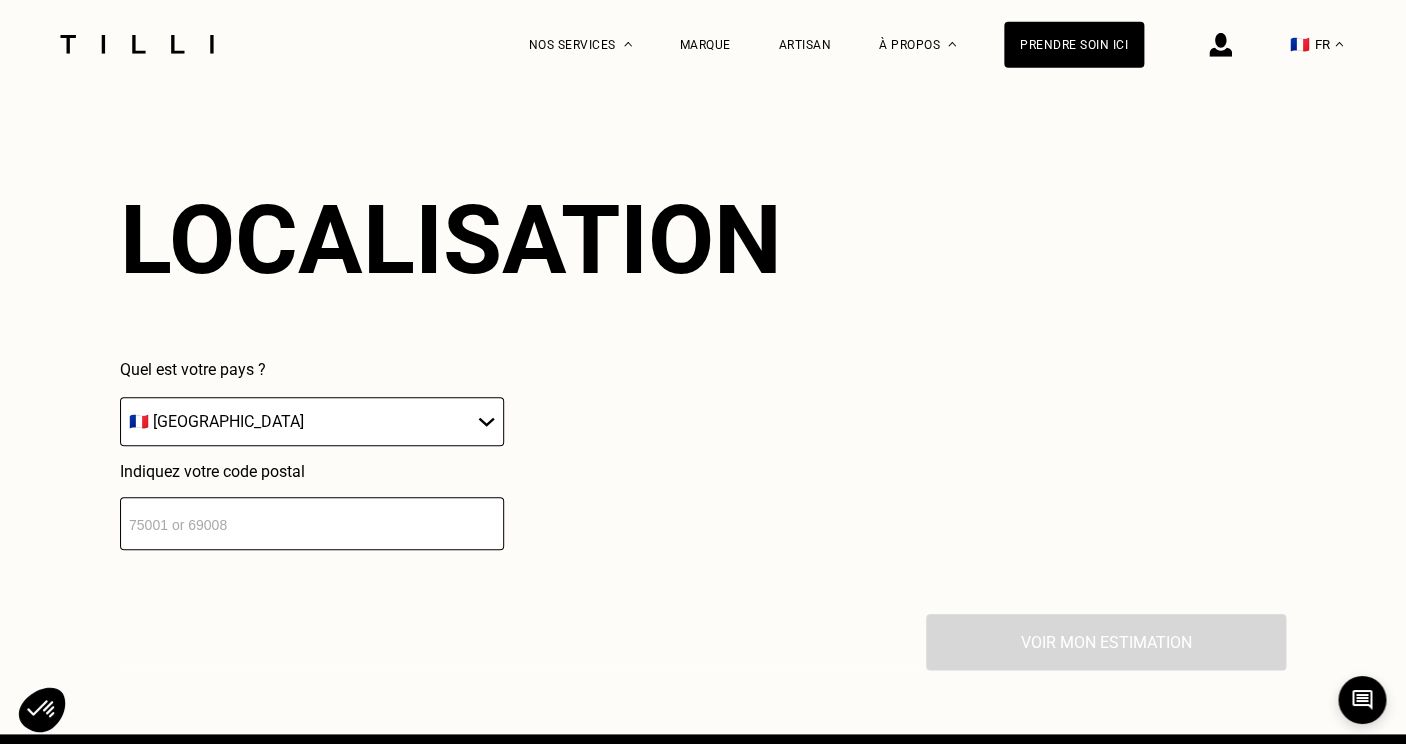 scroll, scrollTop: 3248, scrollLeft: 0, axis: vertical 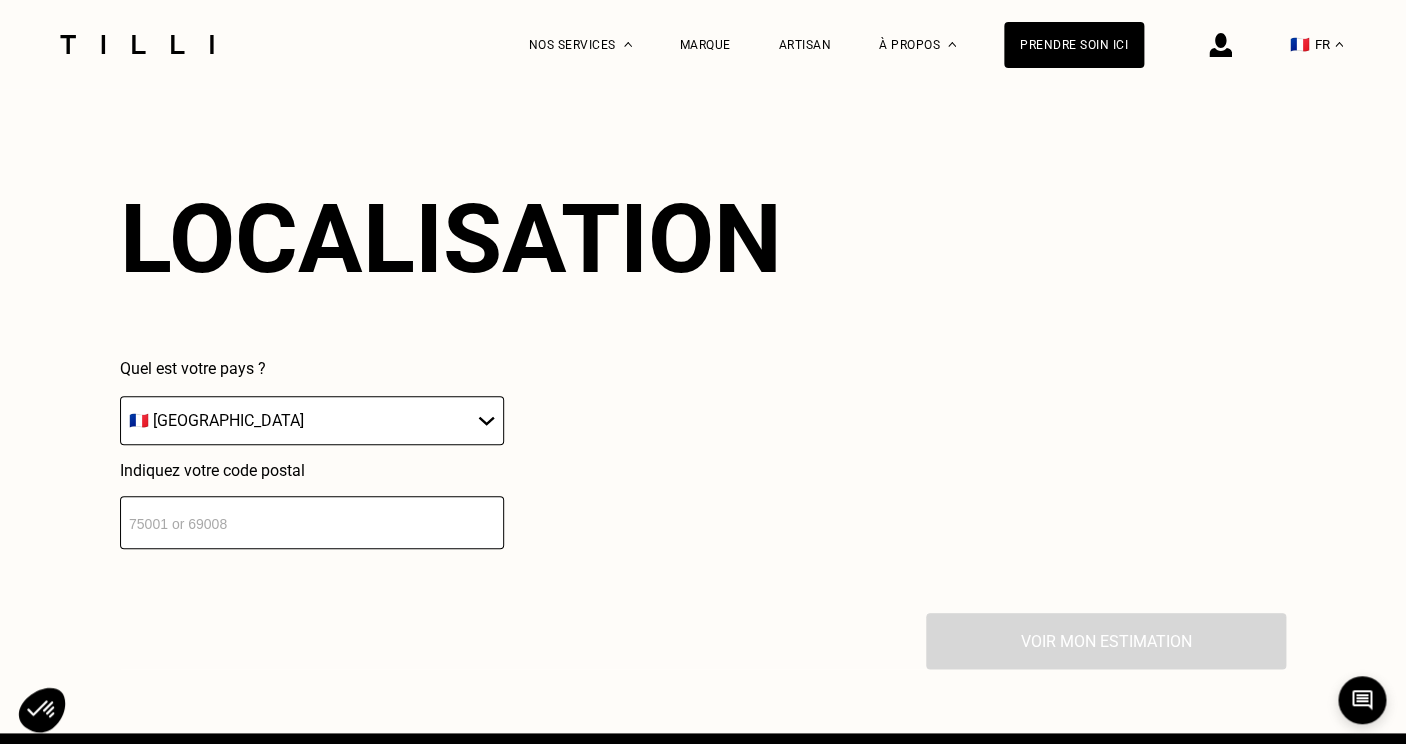 click at bounding box center [312, 522] 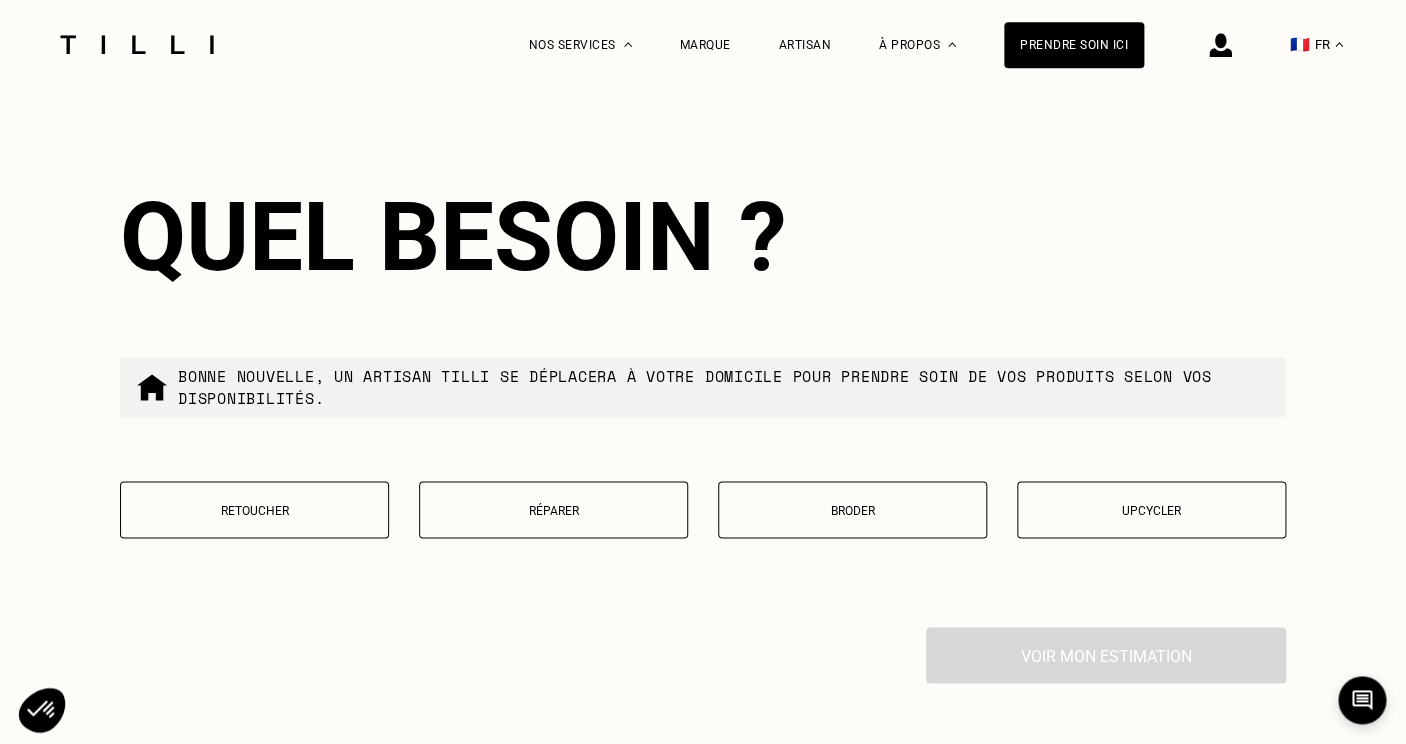 scroll, scrollTop: 3746, scrollLeft: 0, axis: vertical 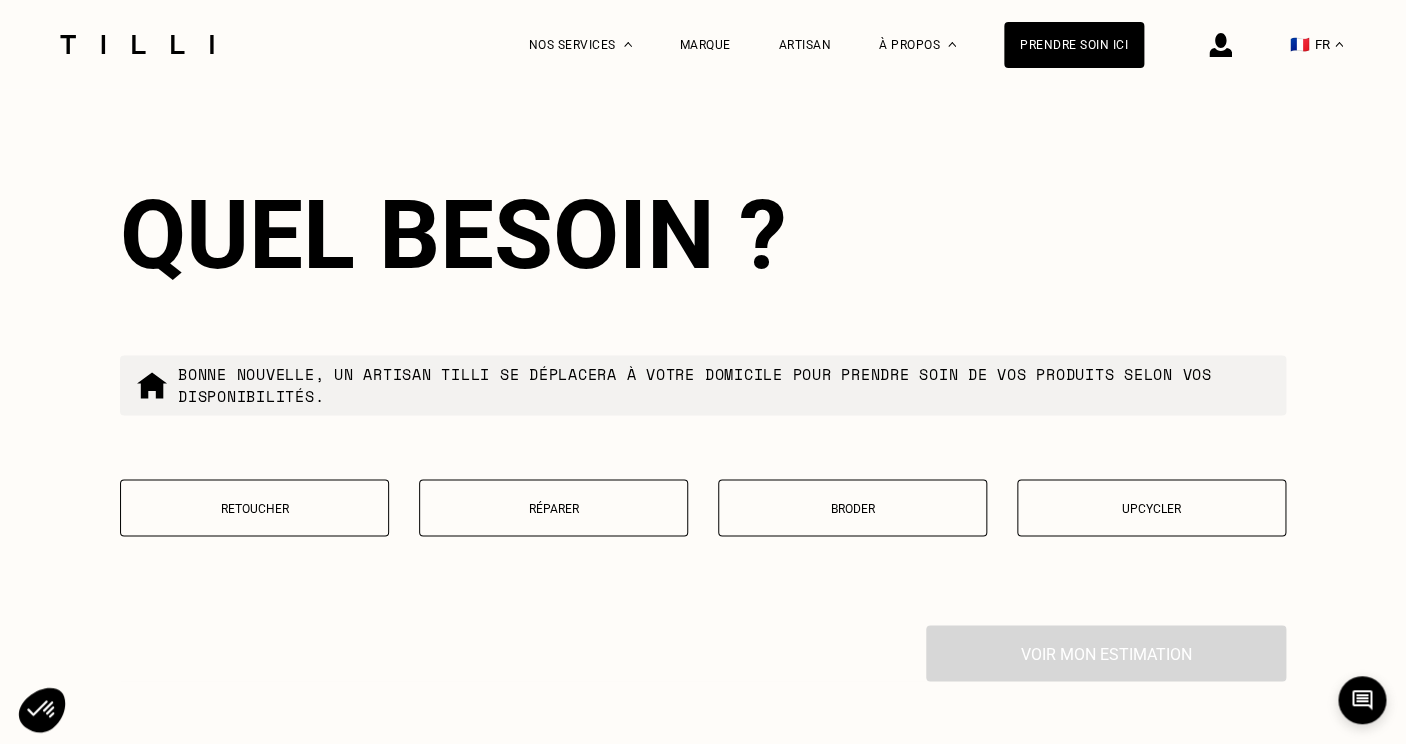 type on "75007" 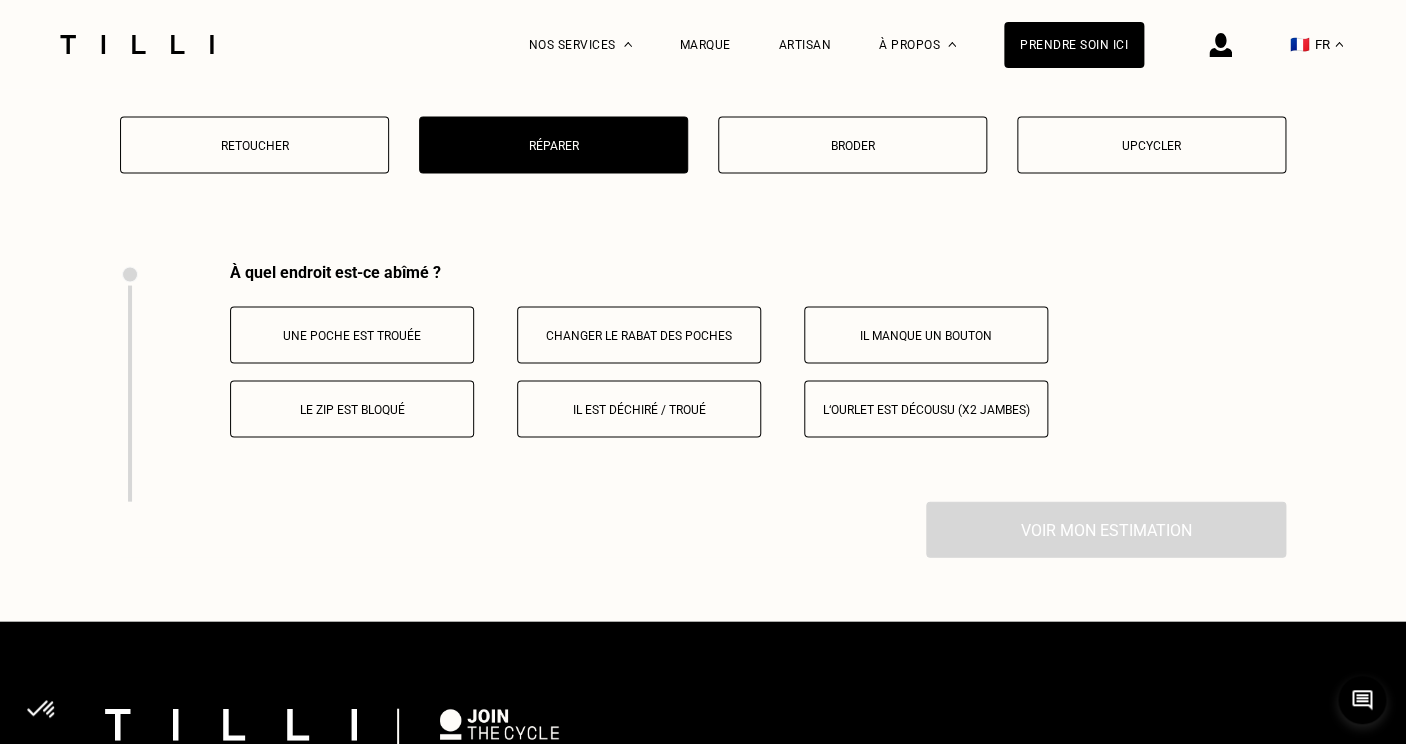 scroll, scrollTop: 4107, scrollLeft: 0, axis: vertical 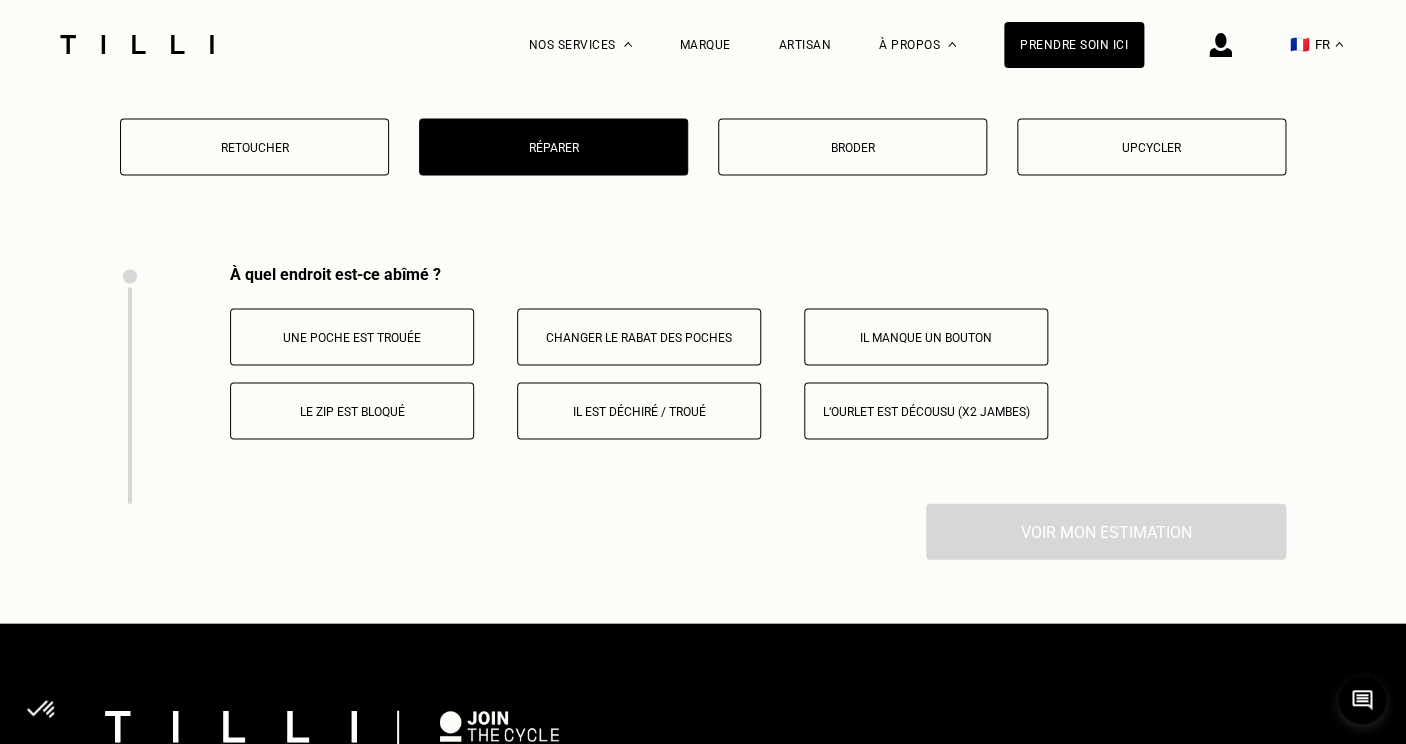 click on "Il est déchiré / troué" at bounding box center [639, 411] 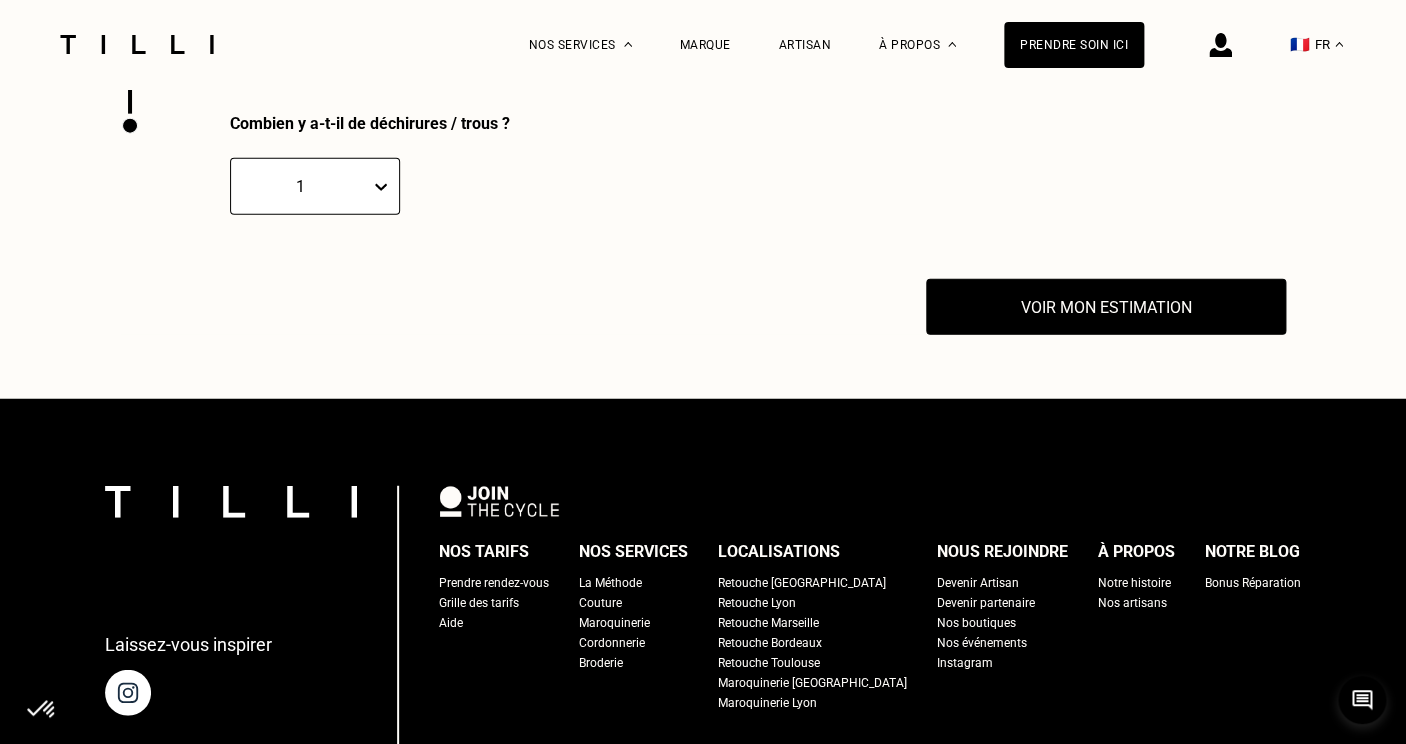 scroll, scrollTop: 4497, scrollLeft: 0, axis: vertical 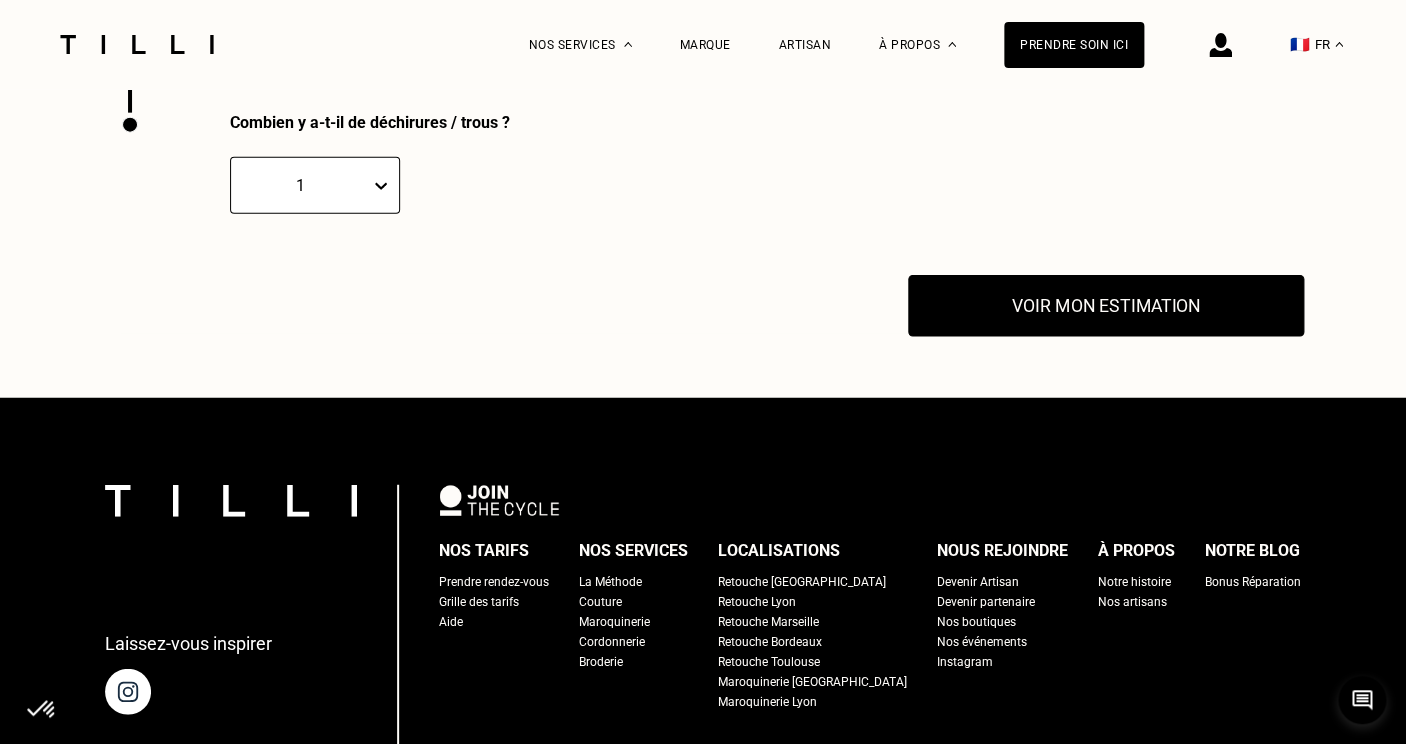 click on "Voir mon estimation" at bounding box center [1106, 307] 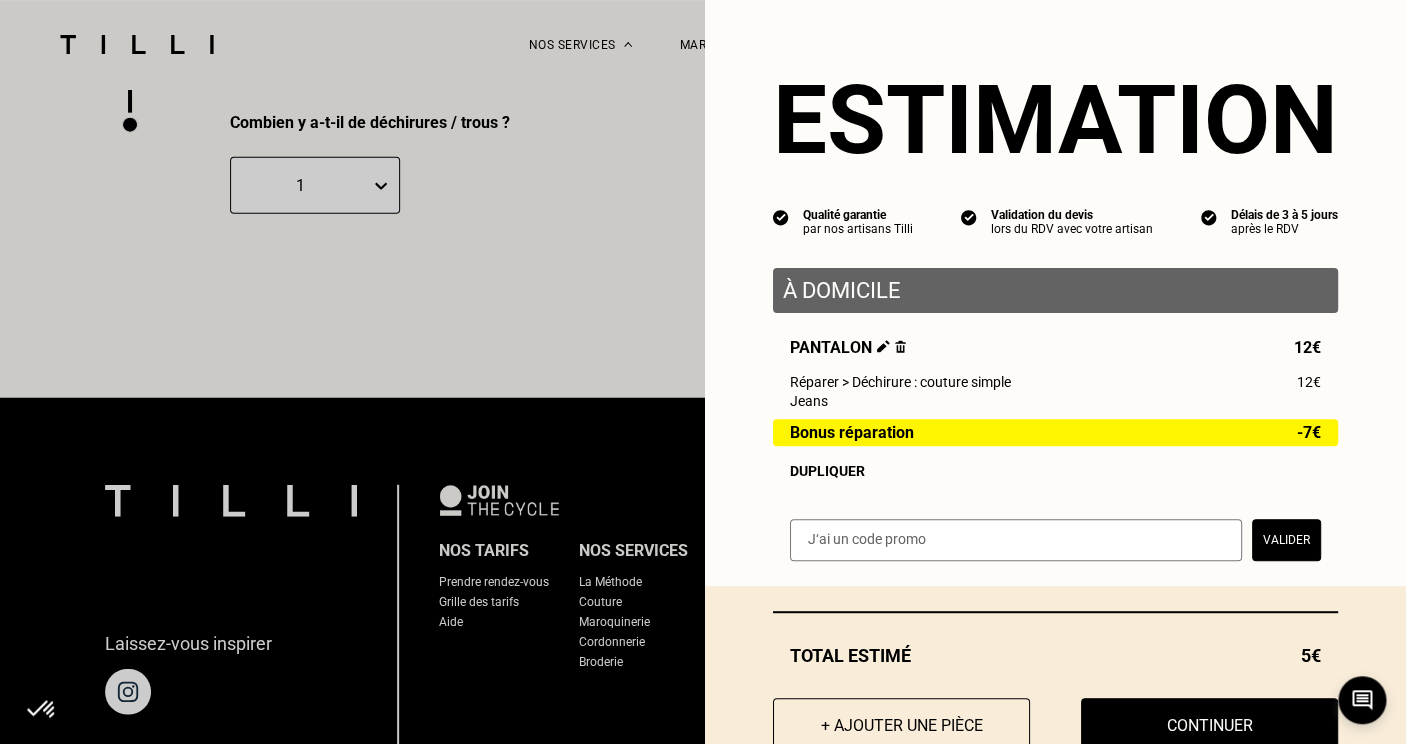 scroll, scrollTop: 64, scrollLeft: 0, axis: vertical 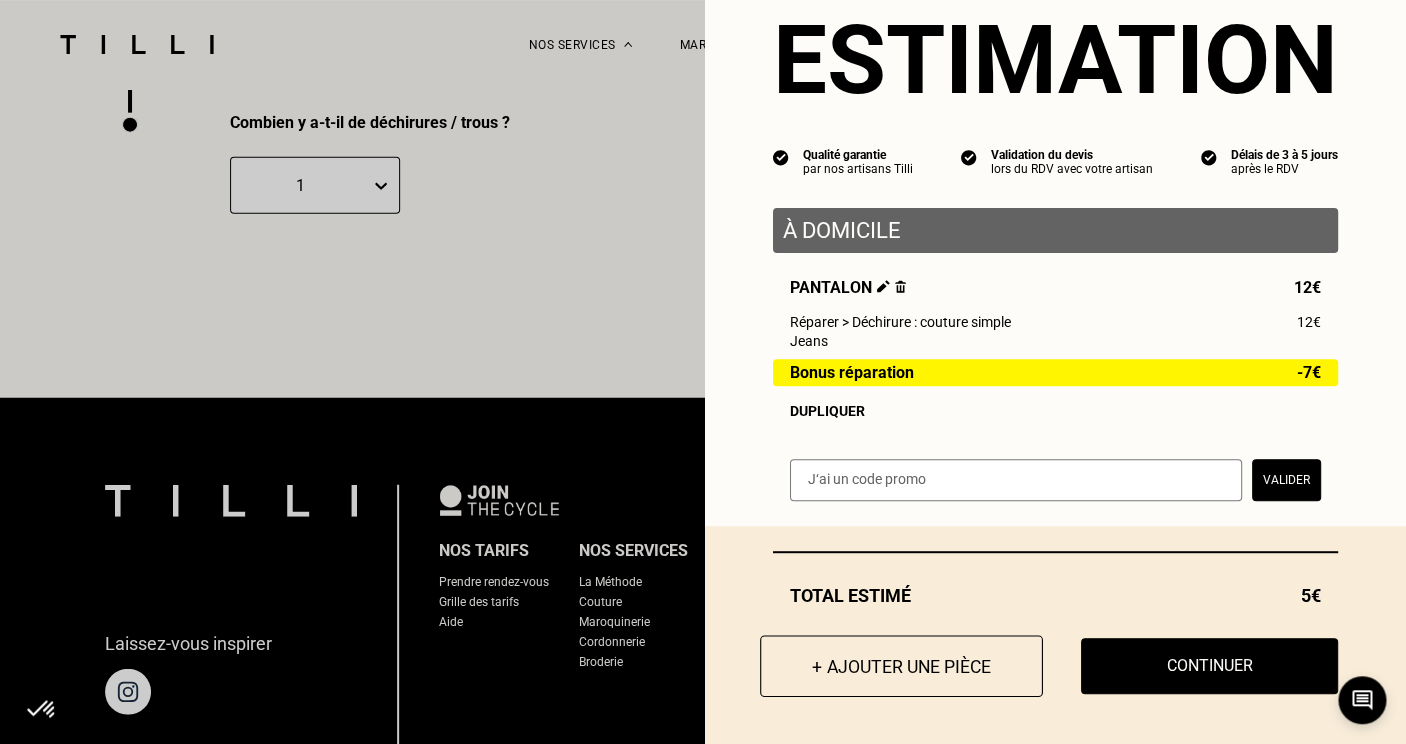 click on "+ Ajouter une pièce" at bounding box center [901, 666] 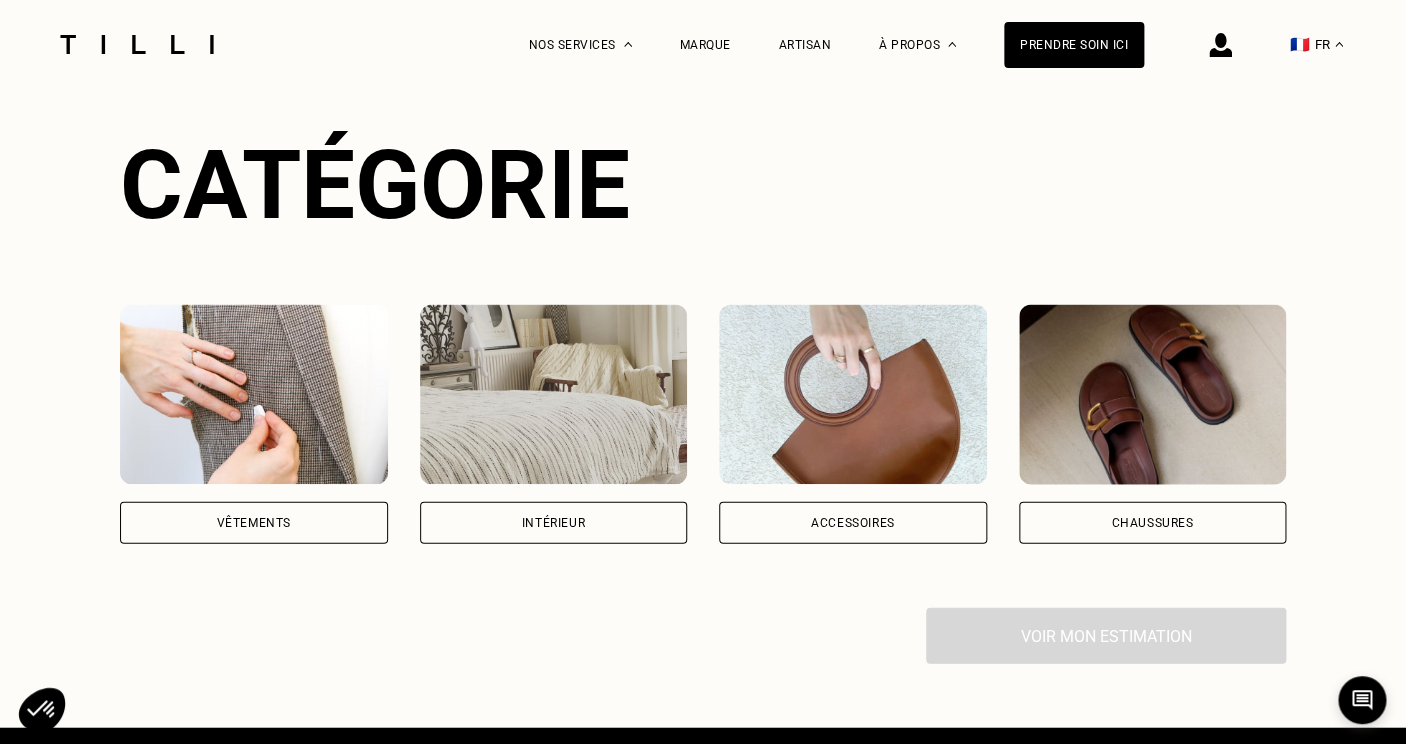 scroll, scrollTop: 1275, scrollLeft: 0, axis: vertical 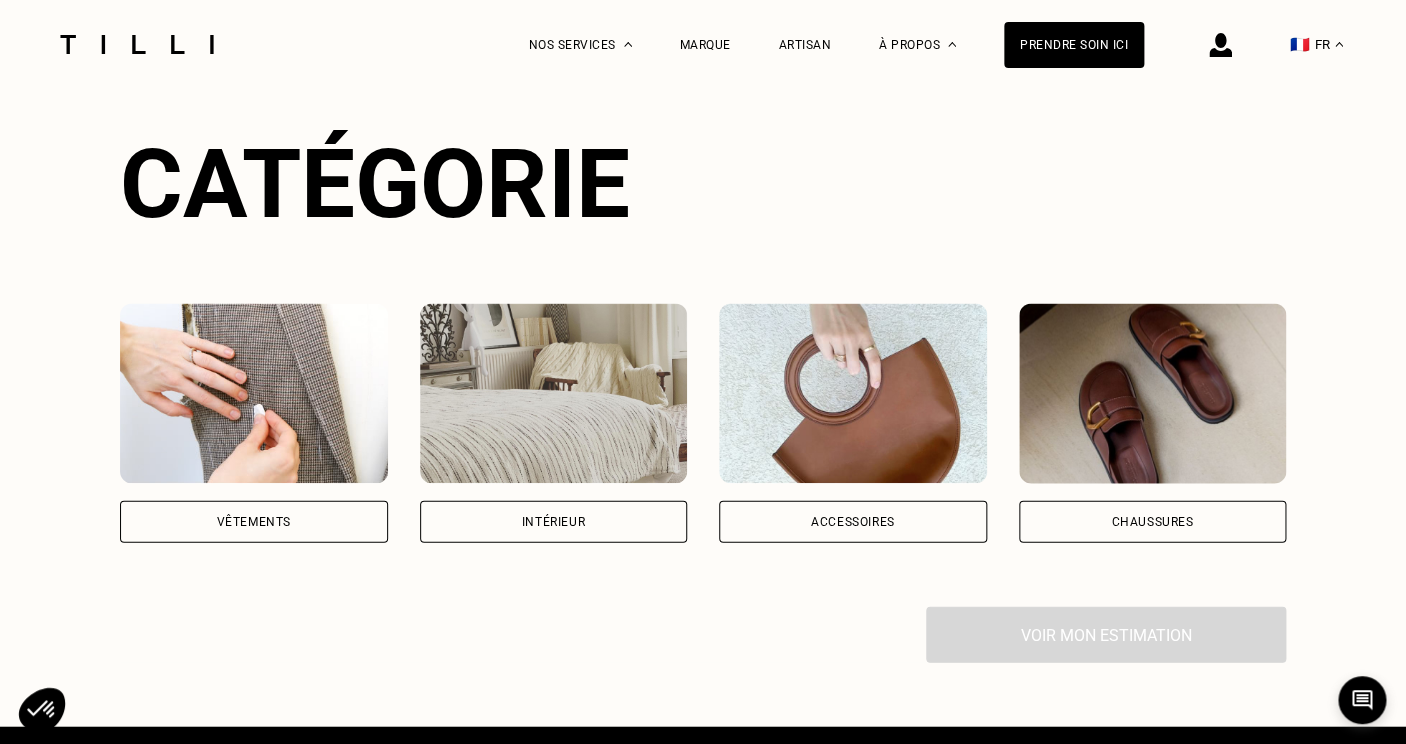click on "Vêtements" at bounding box center [254, 521] 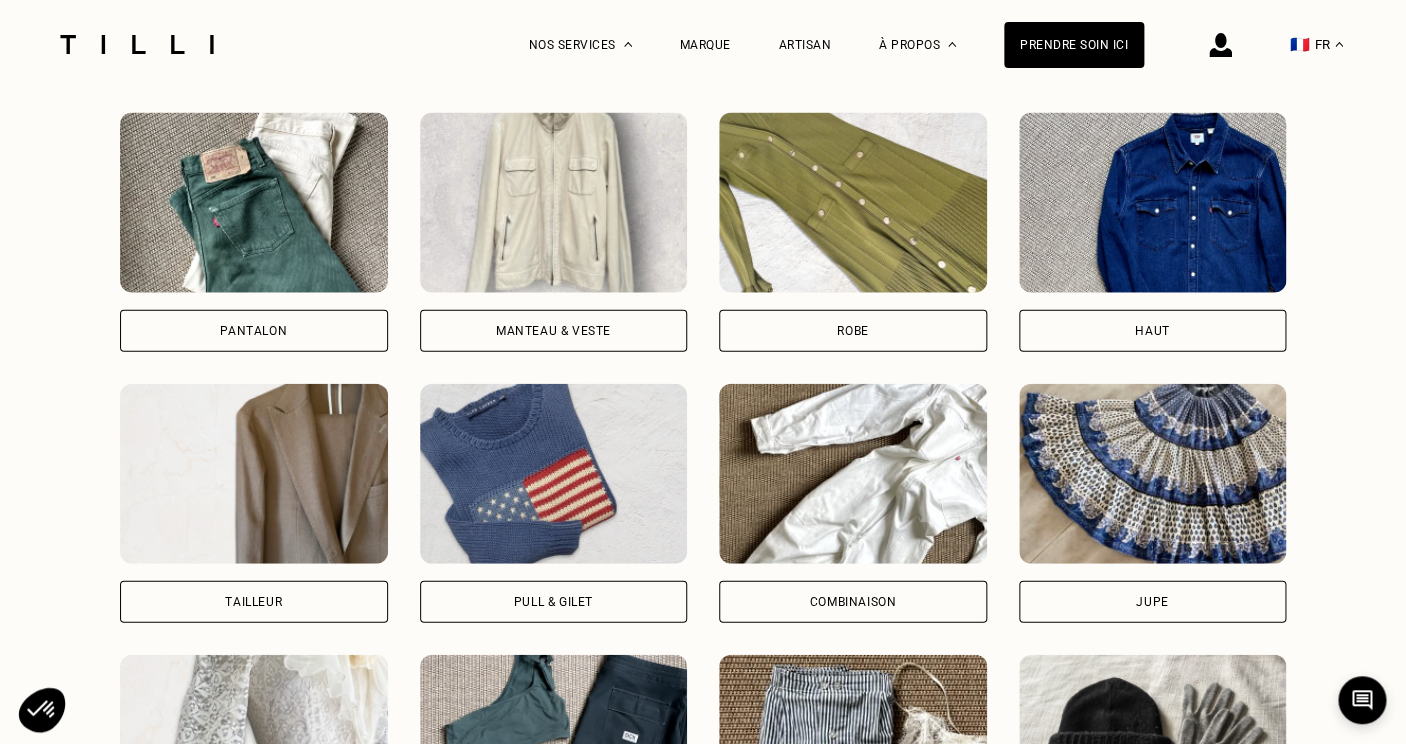 scroll, scrollTop: 1469, scrollLeft: 0, axis: vertical 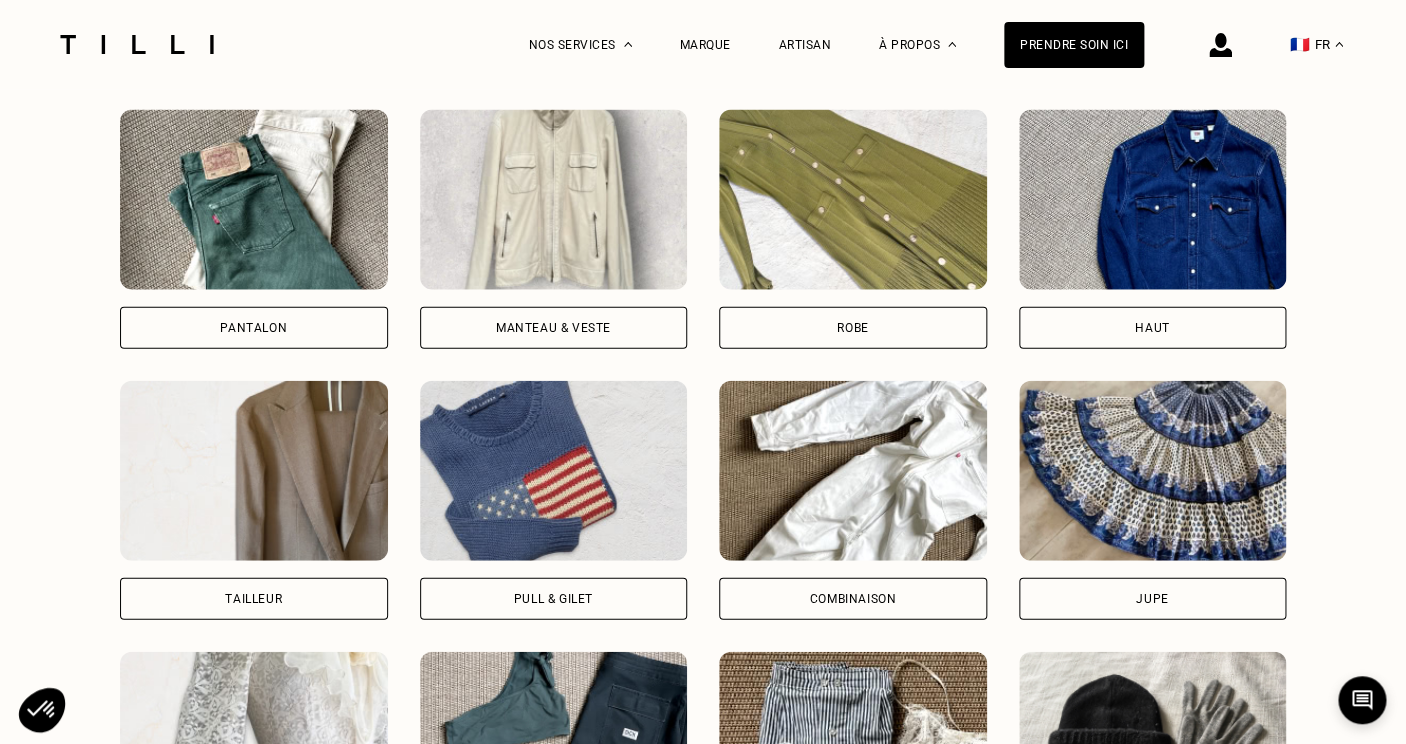 click on "Robe" at bounding box center (853, 327) 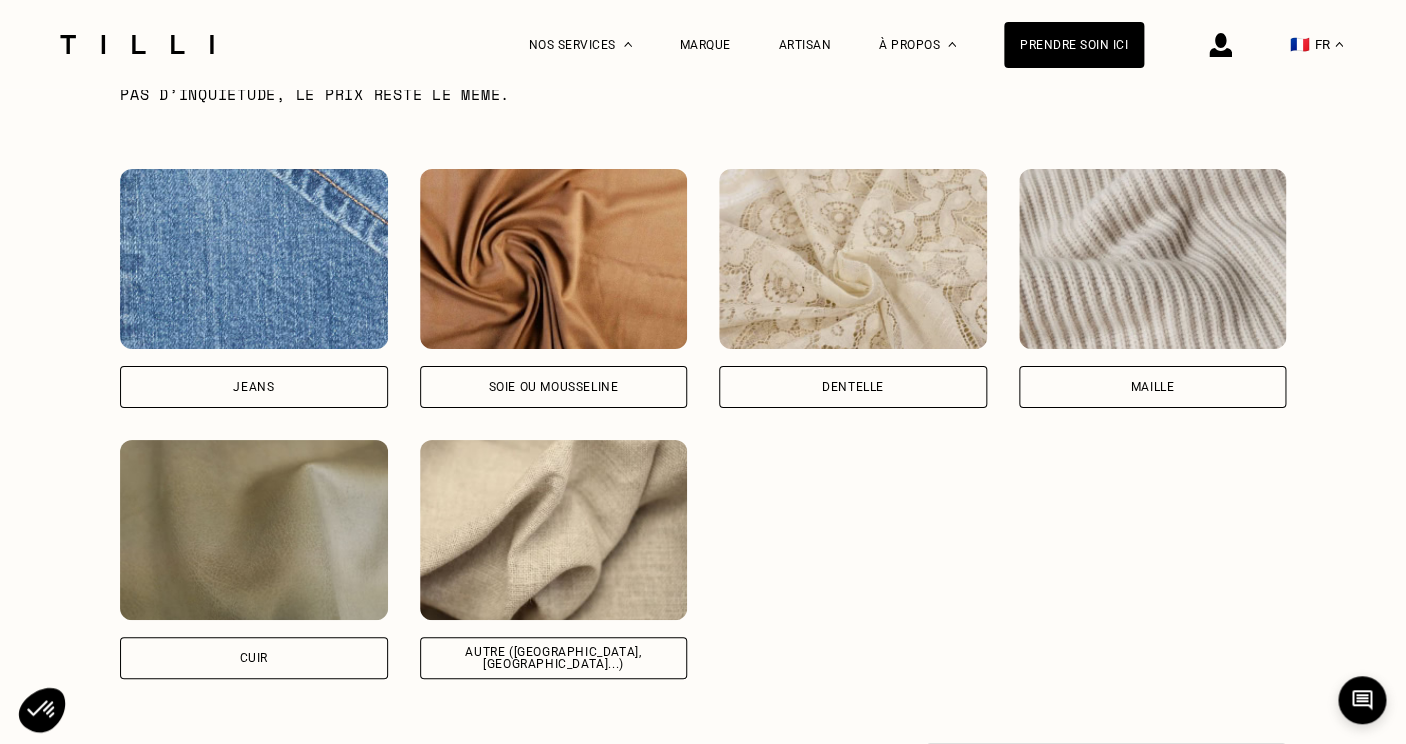 scroll, scrollTop: 2626, scrollLeft: 0, axis: vertical 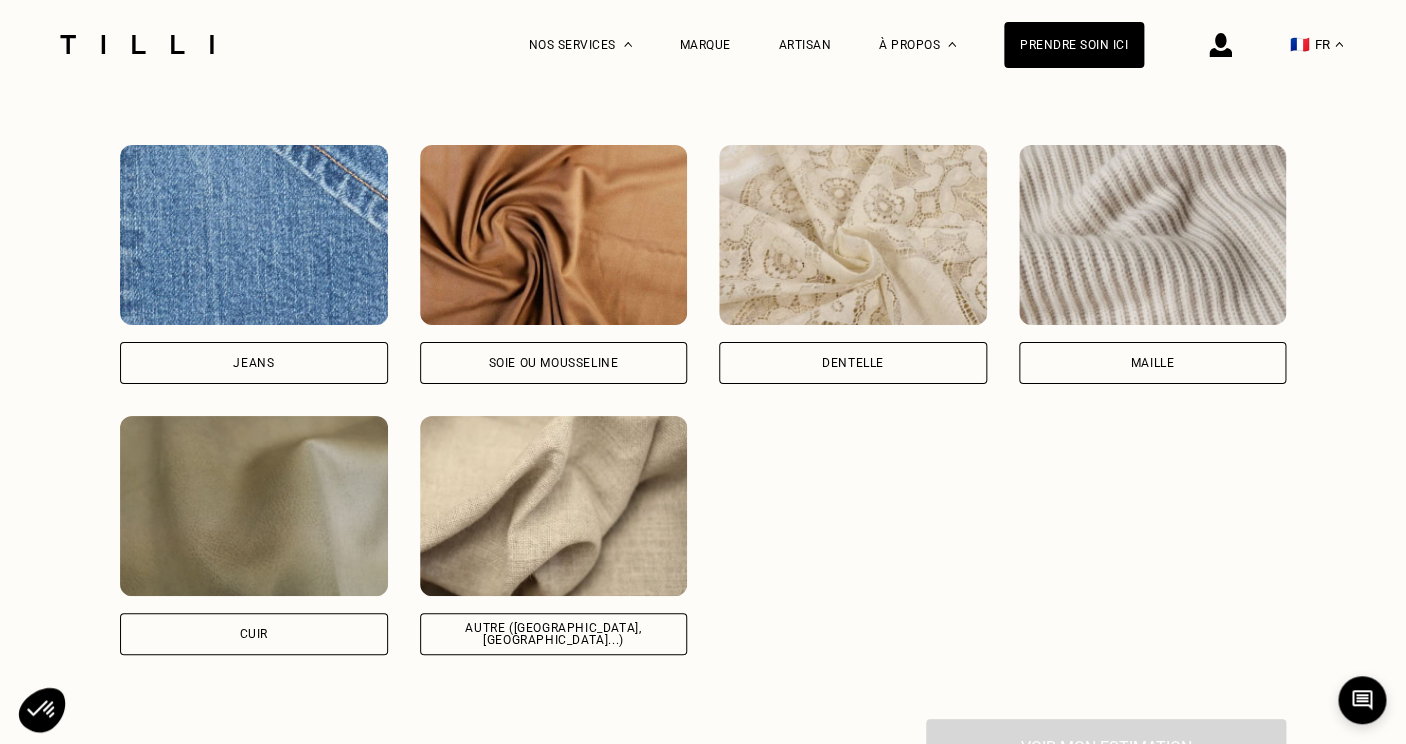 click on "Autre ([GEOGRAPHIC_DATA], [GEOGRAPHIC_DATA]...)" at bounding box center [554, 634] 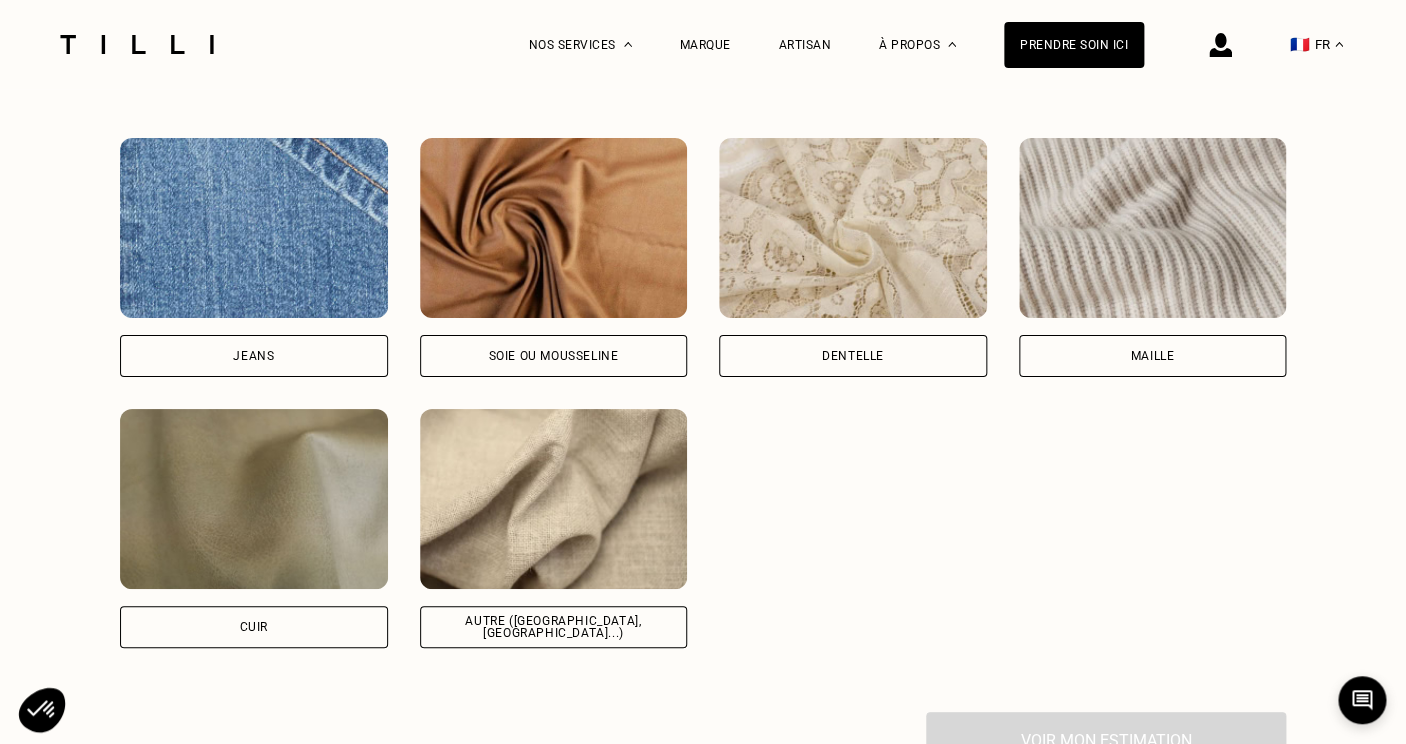 select on "FR" 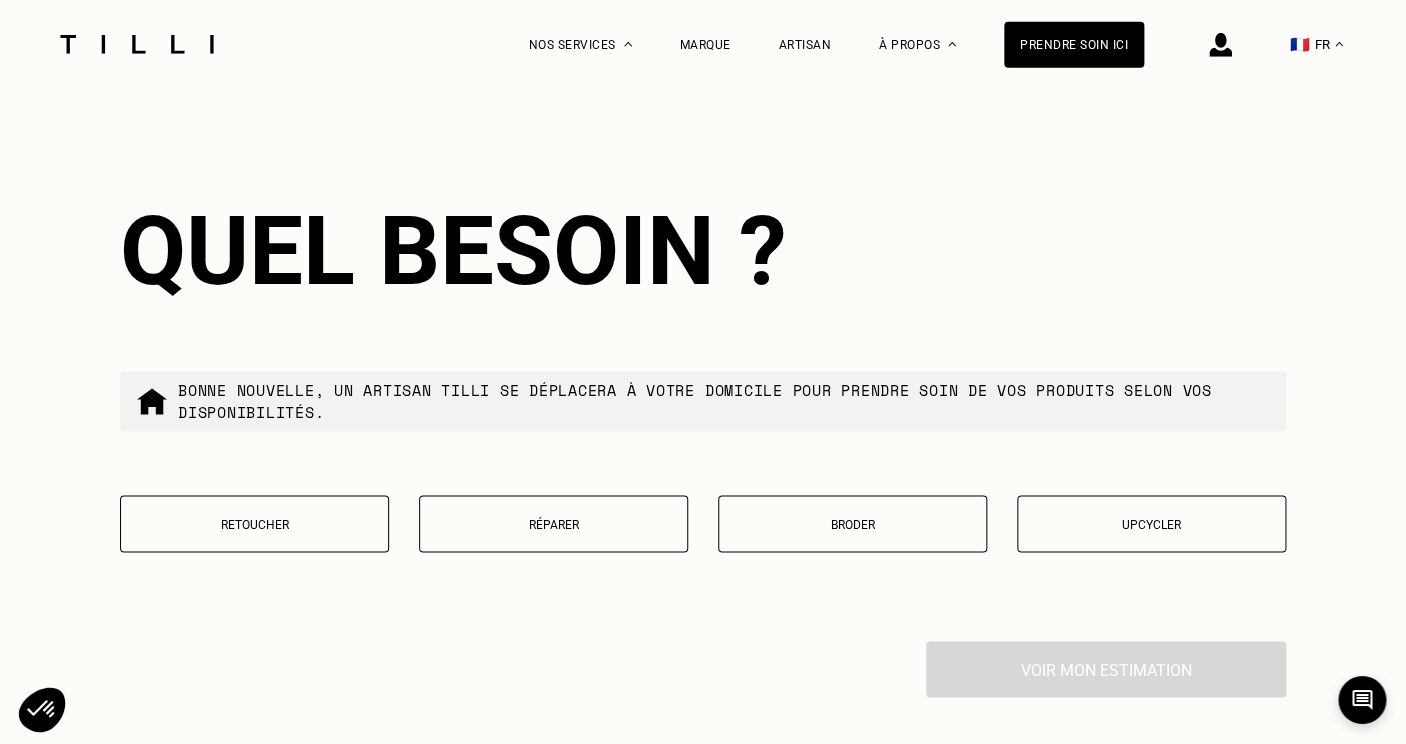 scroll, scrollTop: 3732, scrollLeft: 0, axis: vertical 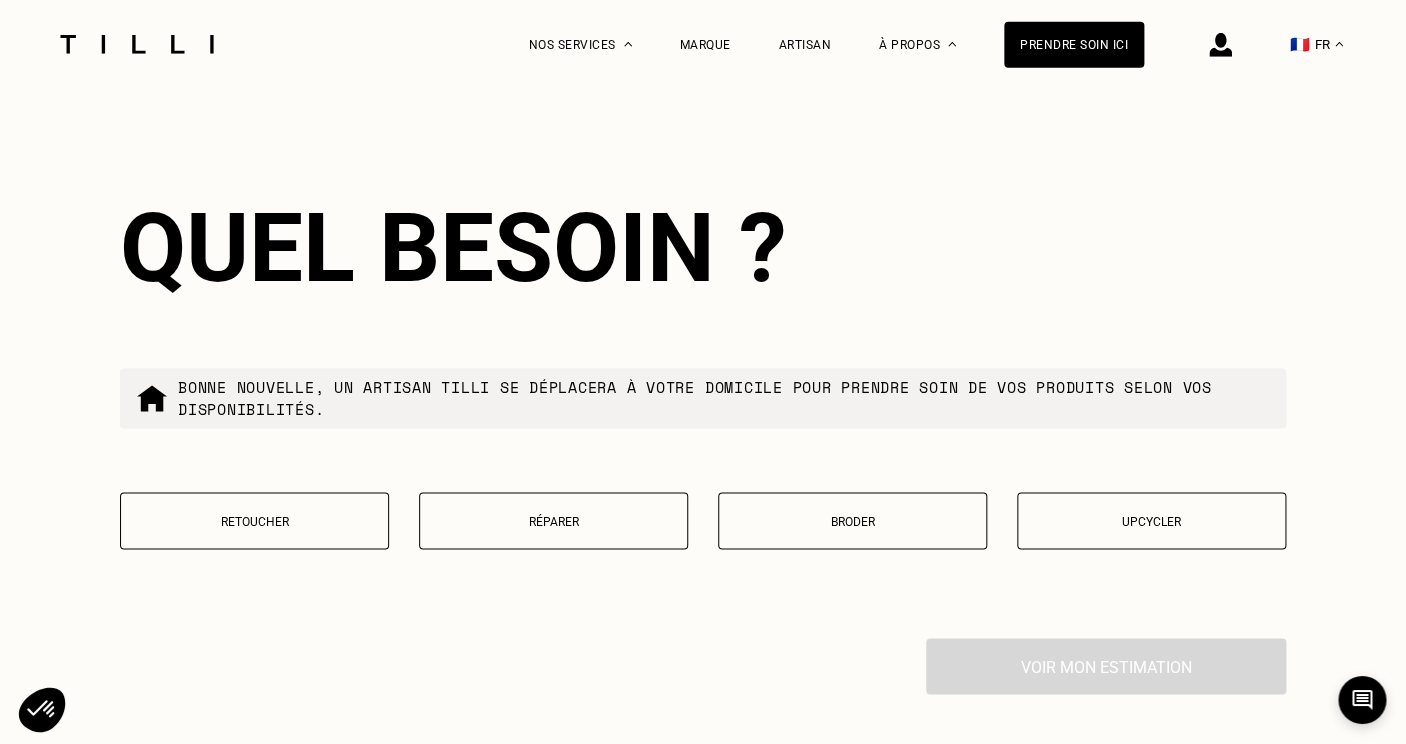 click on "Réparer" at bounding box center [553, 521] 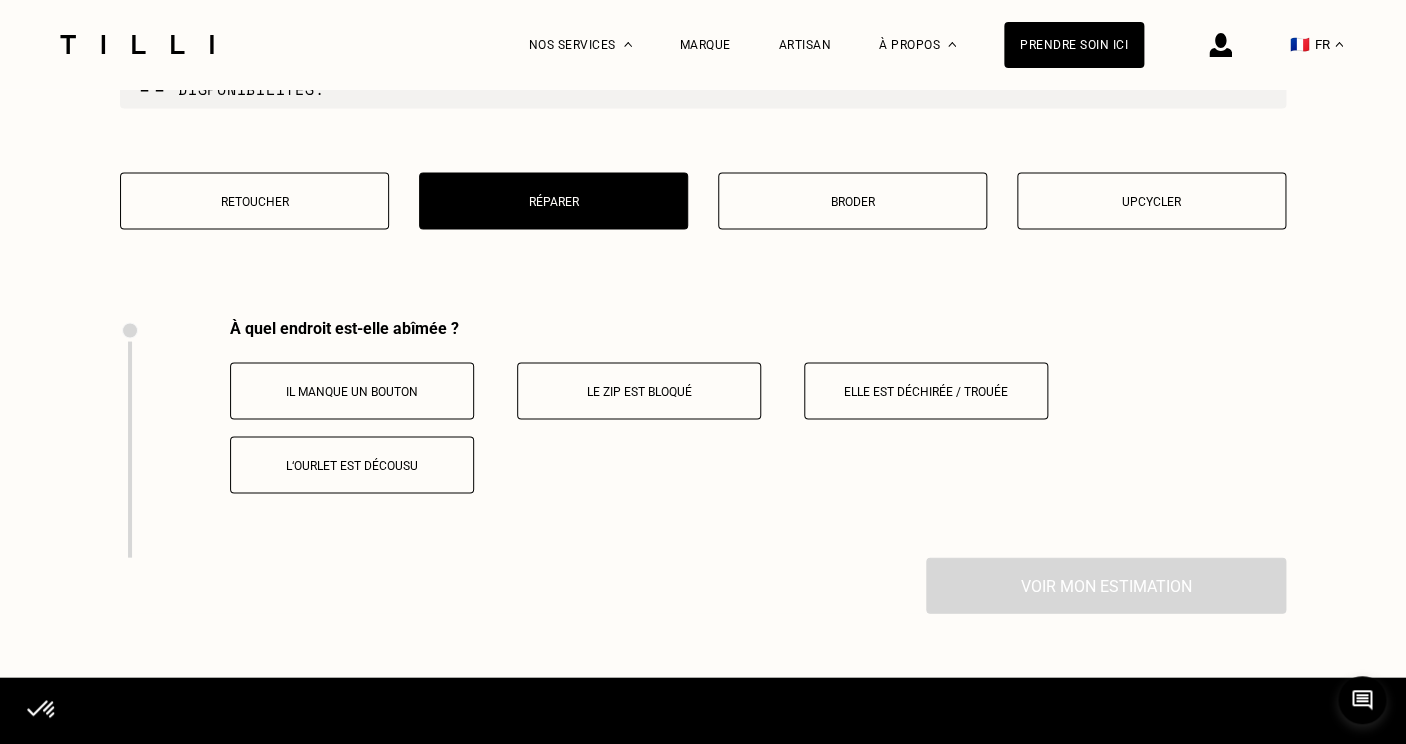 scroll, scrollTop: 4054, scrollLeft: 0, axis: vertical 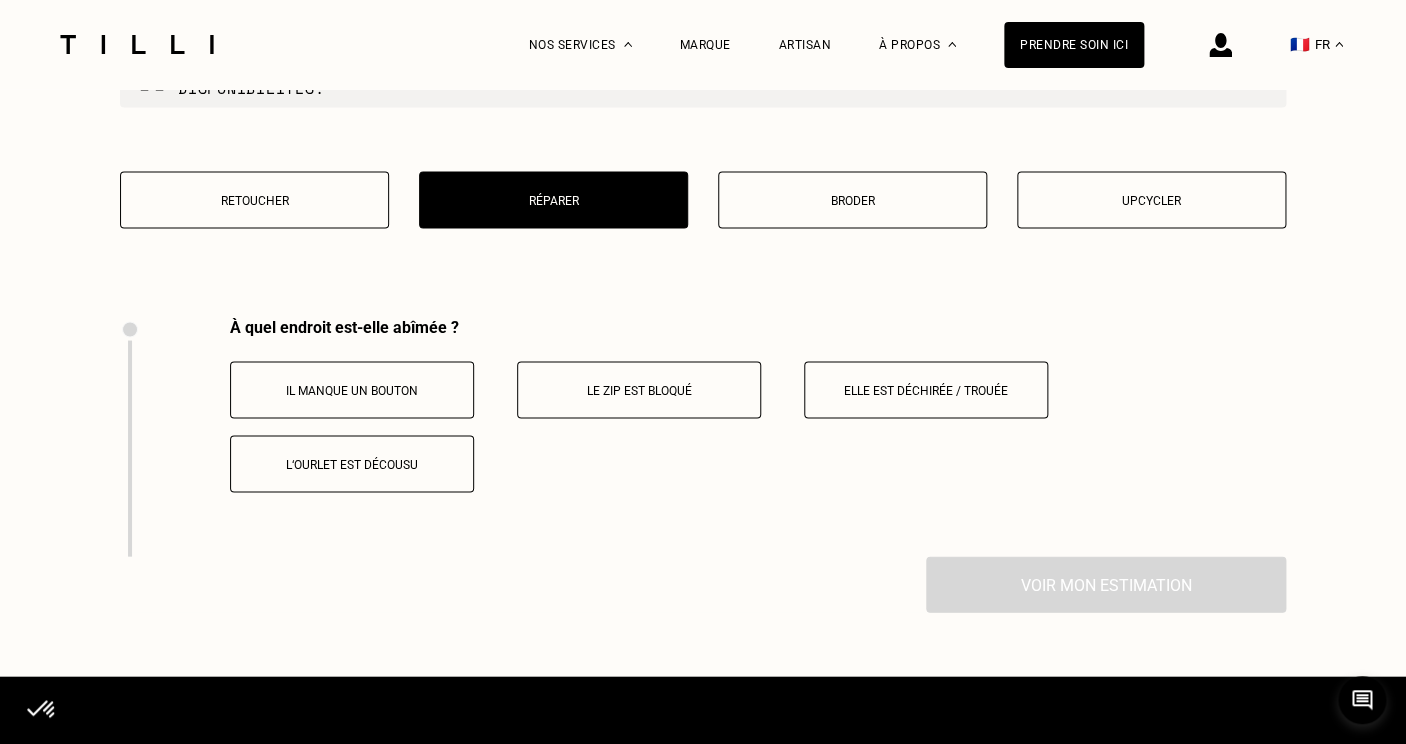 click on "L‘ourlet est décousu" at bounding box center (352, 463) 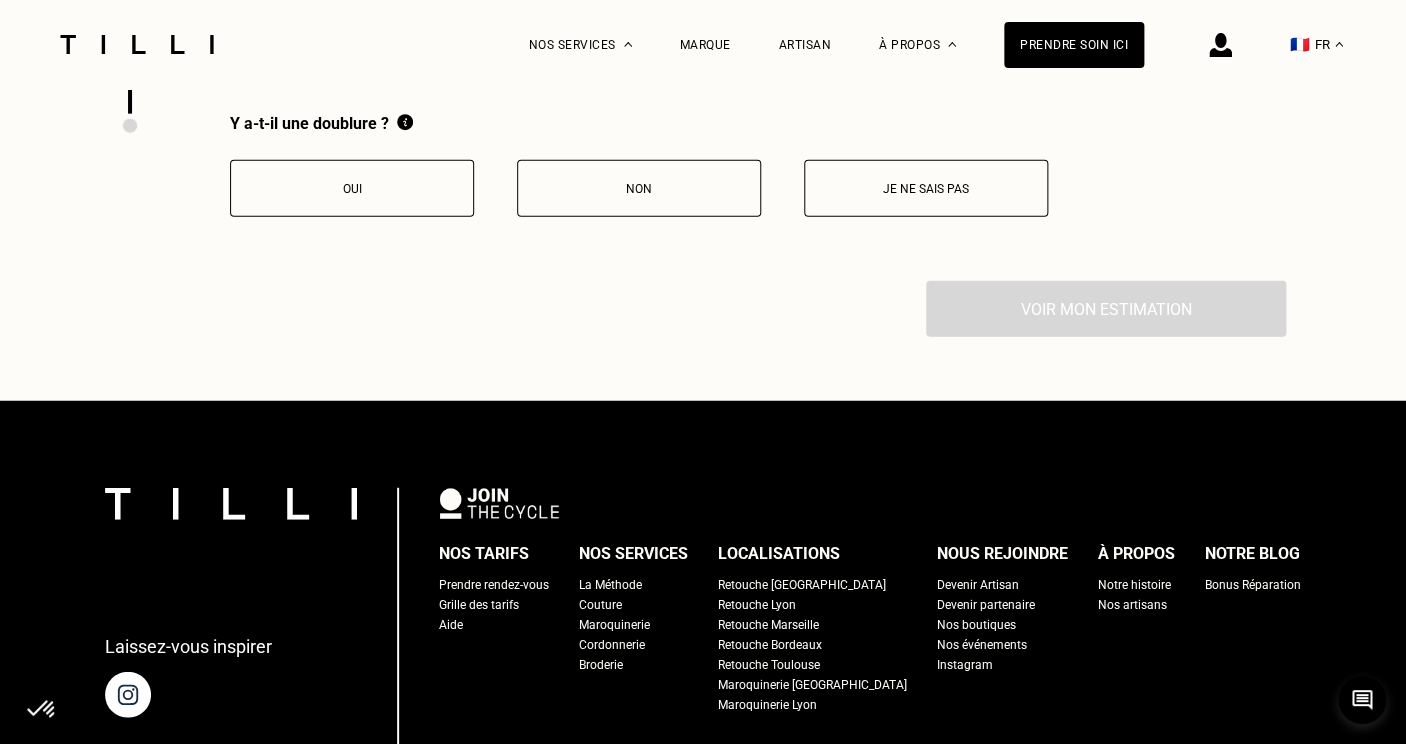 scroll, scrollTop: 4497, scrollLeft: 0, axis: vertical 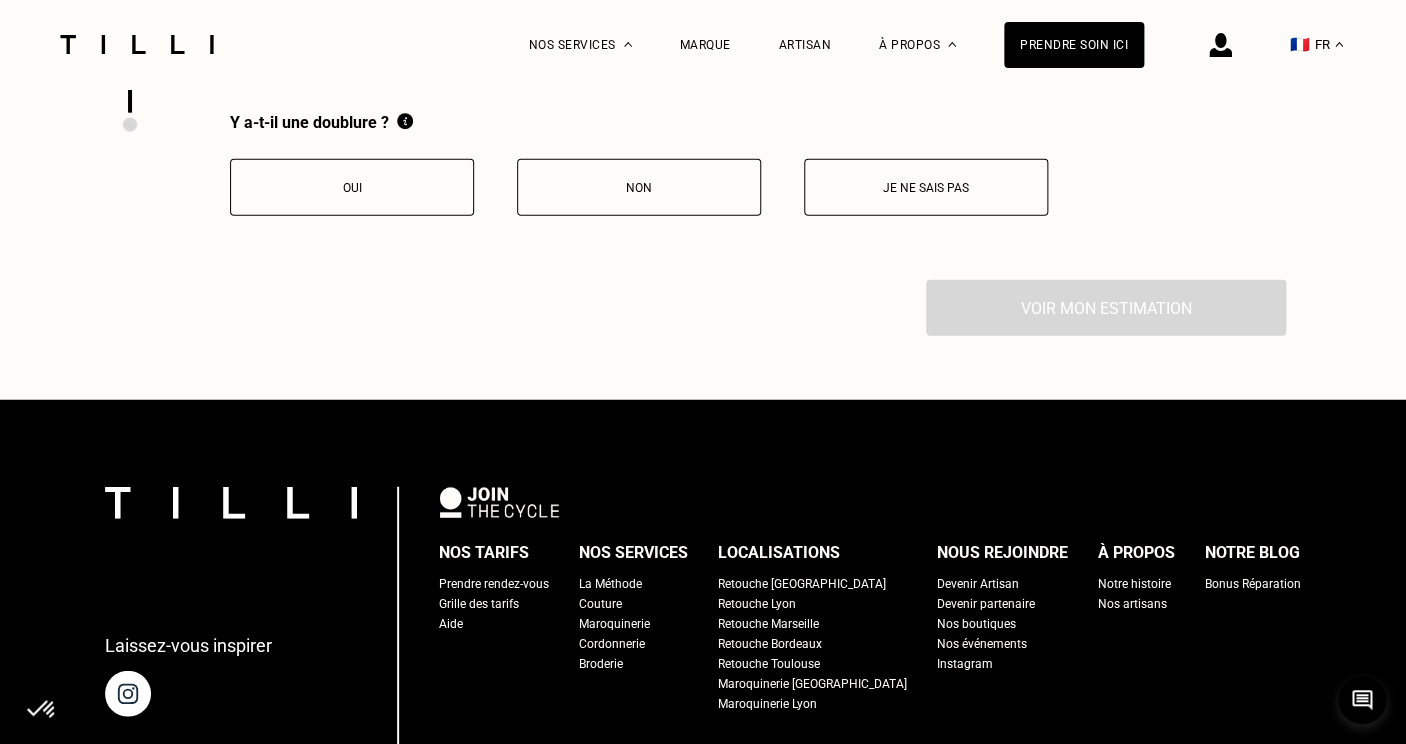 click on "Non" at bounding box center (639, 187) 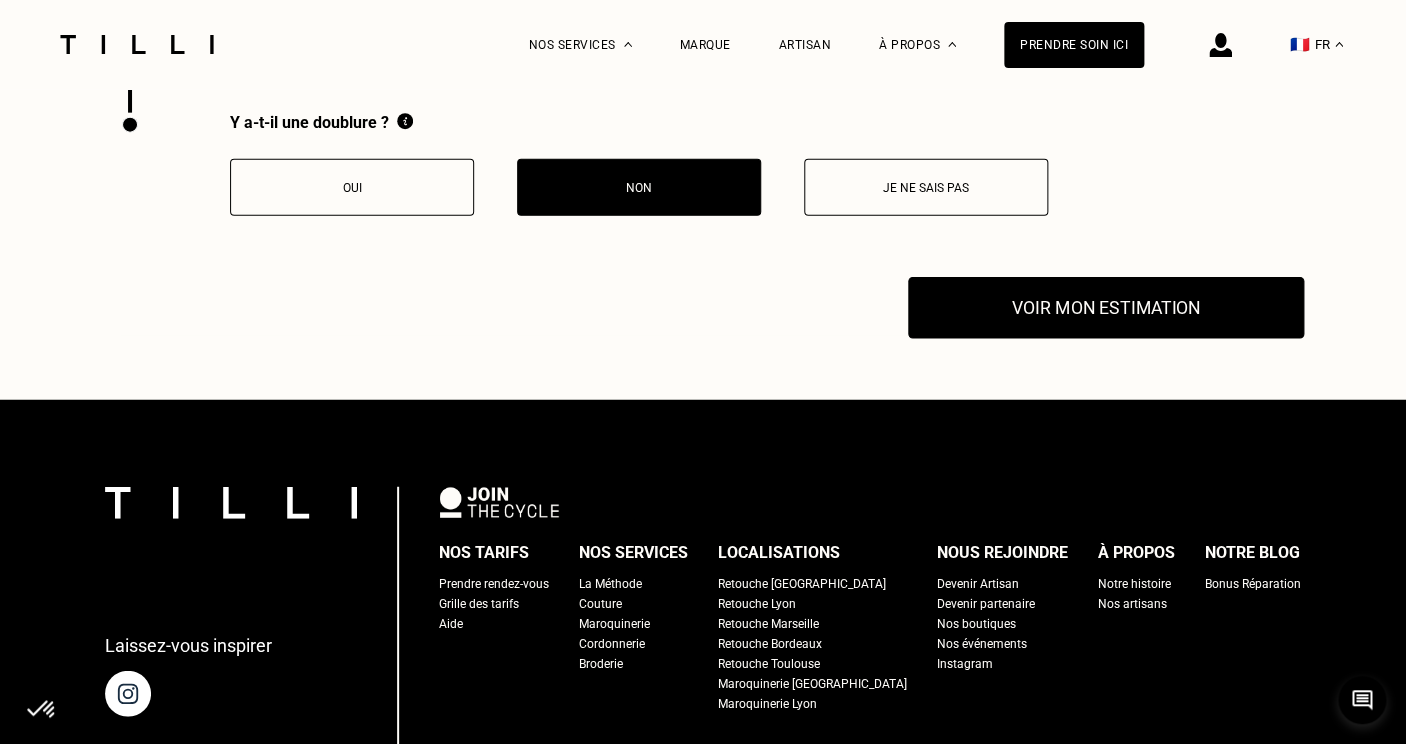 click on "Voir mon estimation" at bounding box center [1106, 309] 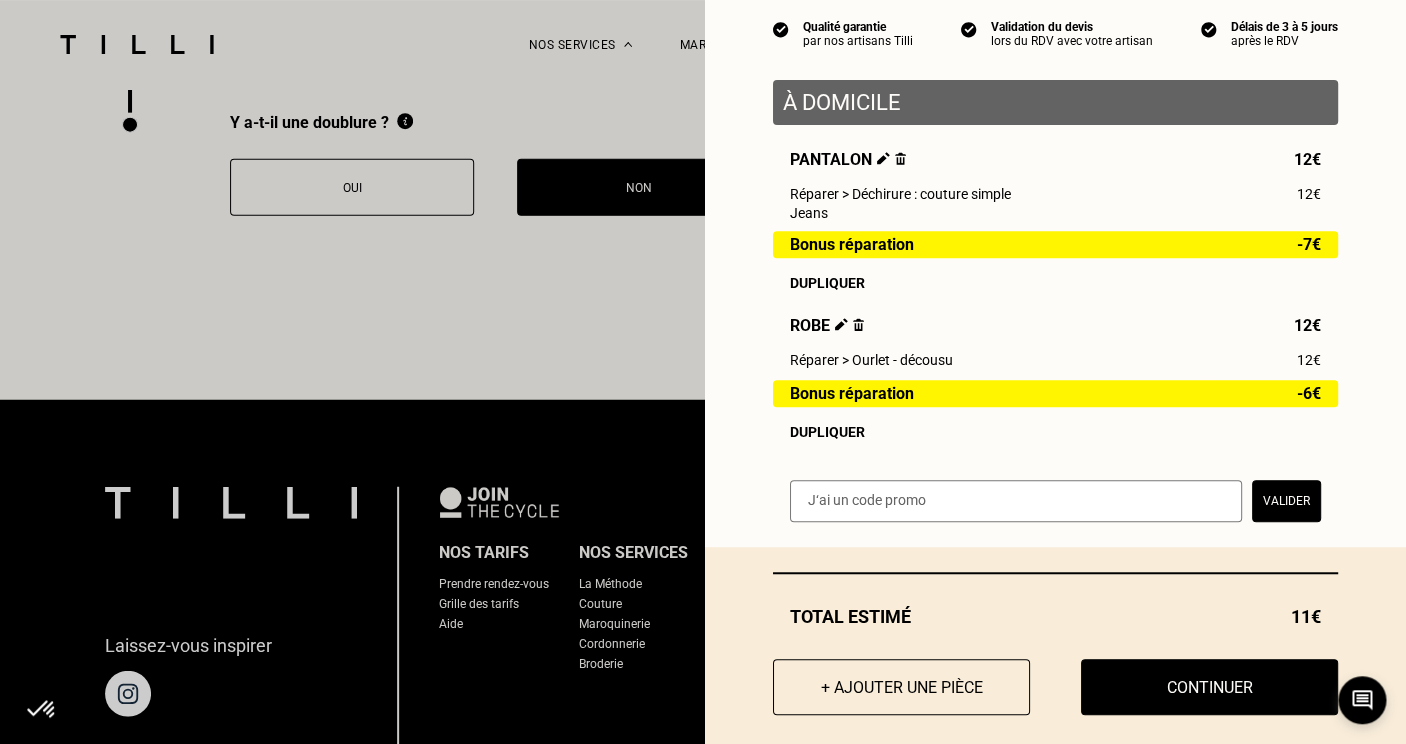 scroll, scrollTop: 194, scrollLeft: 0, axis: vertical 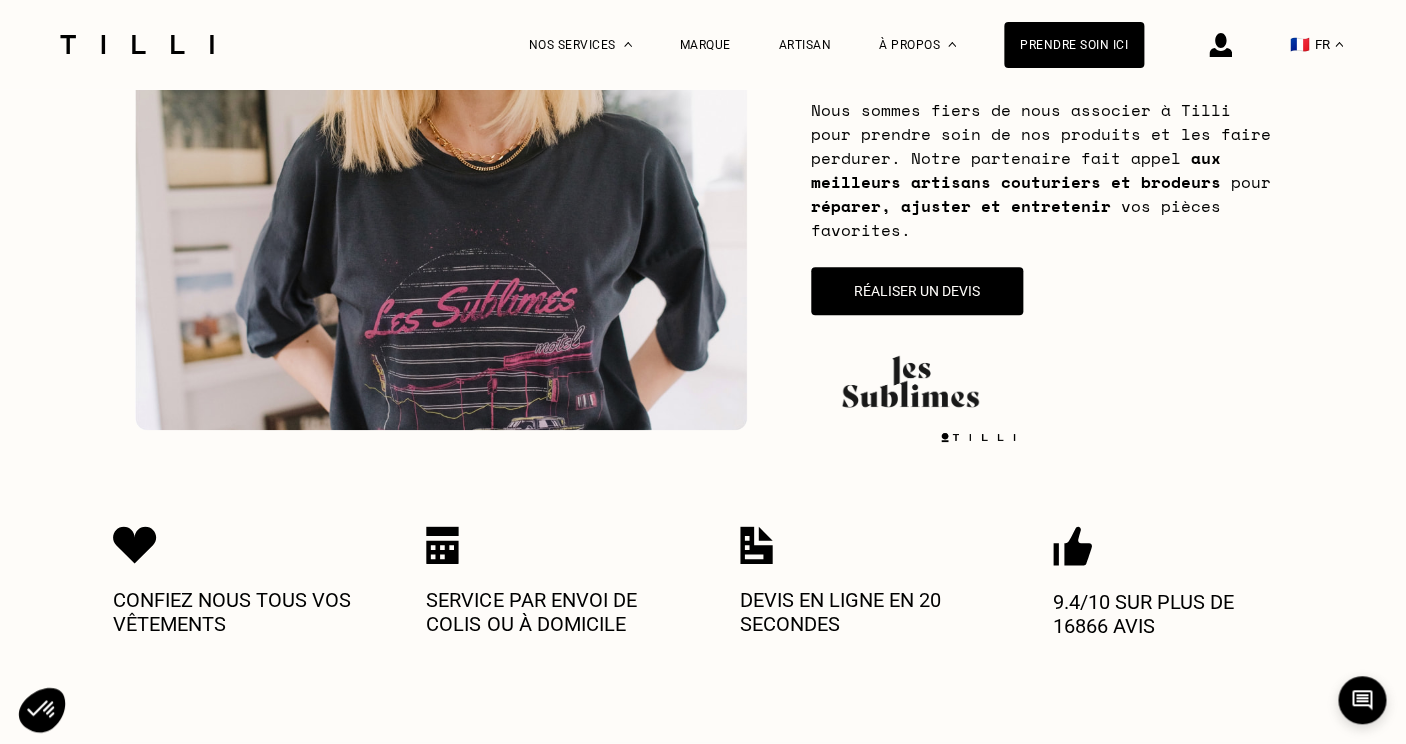 click at bounding box center (1188, 44) 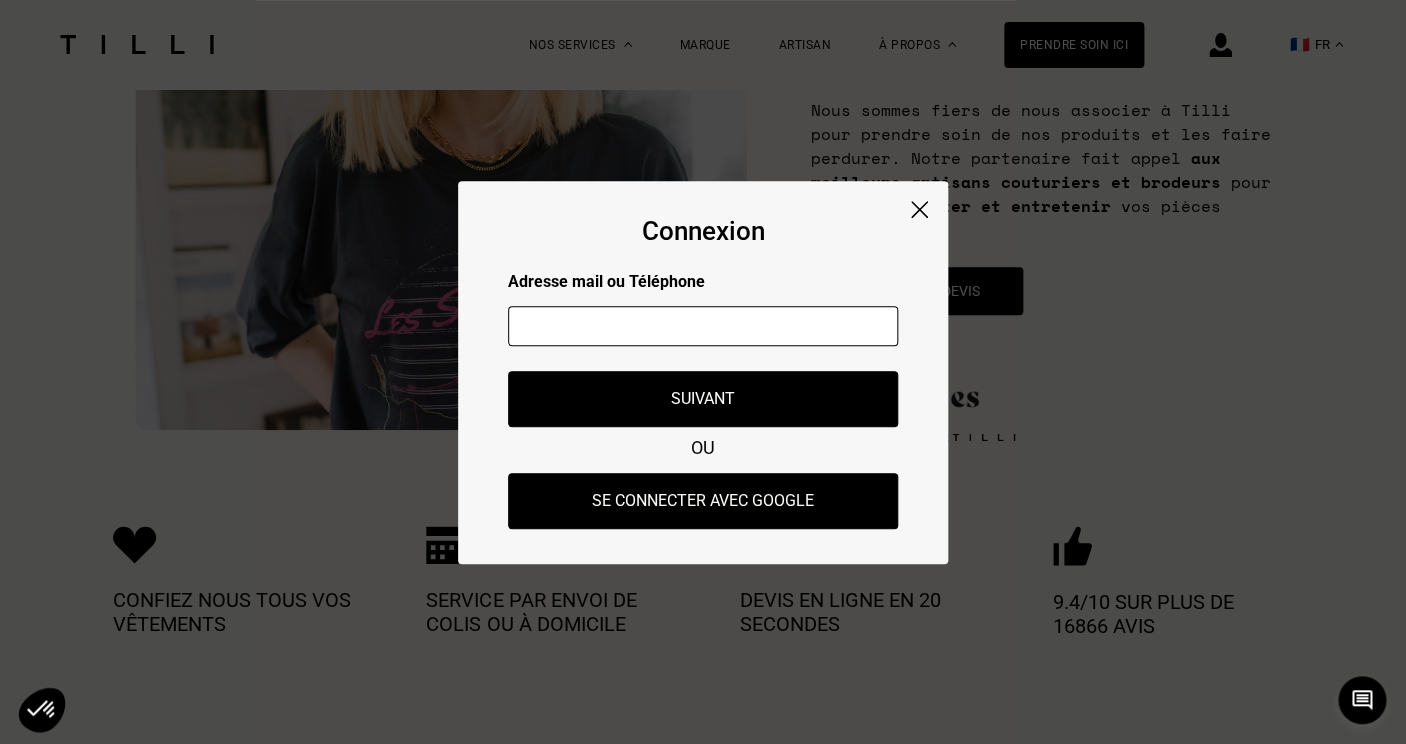 click on "Connexion Adresse mail ou Téléphone Adresse mail ou numéro de téléphone non valide Suivant OU Se connecter avec Google" at bounding box center (703, 372) 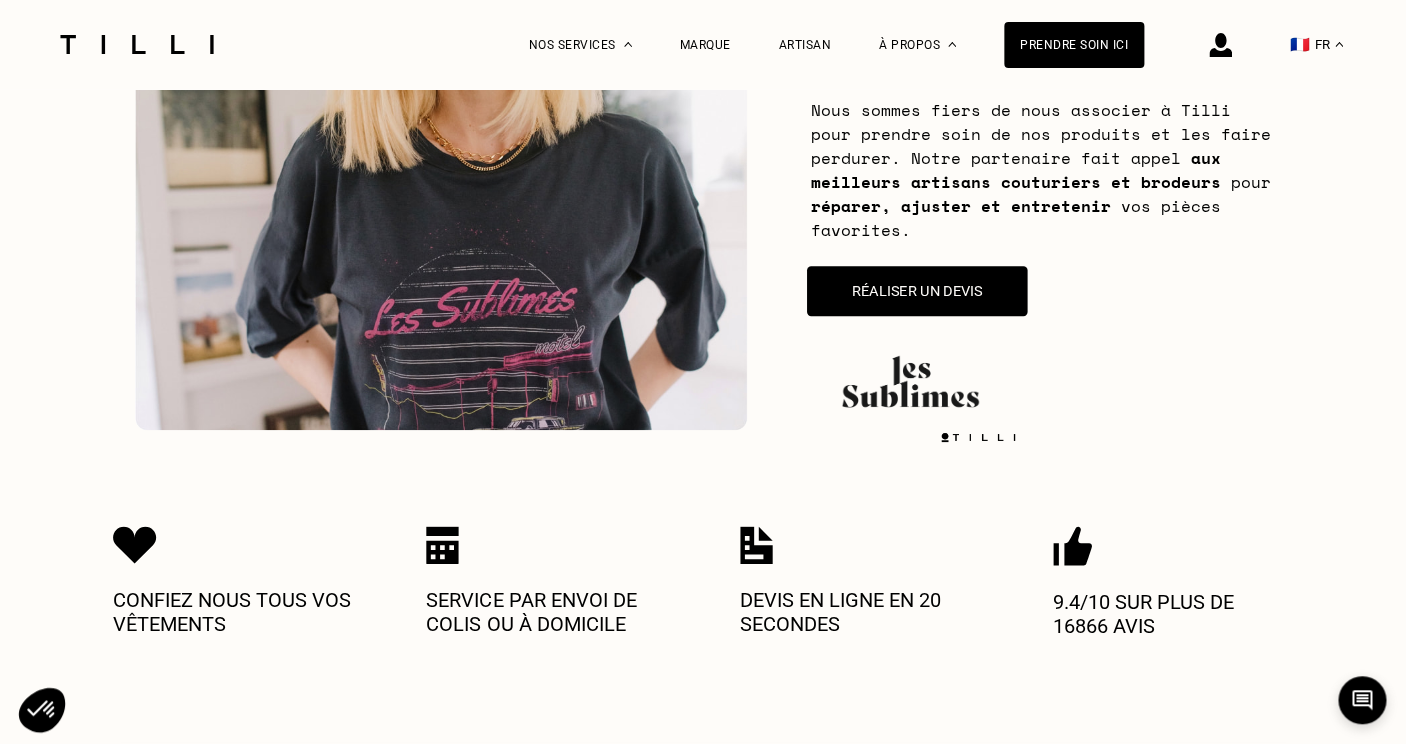 click on "Réaliser un devis" at bounding box center [917, 291] 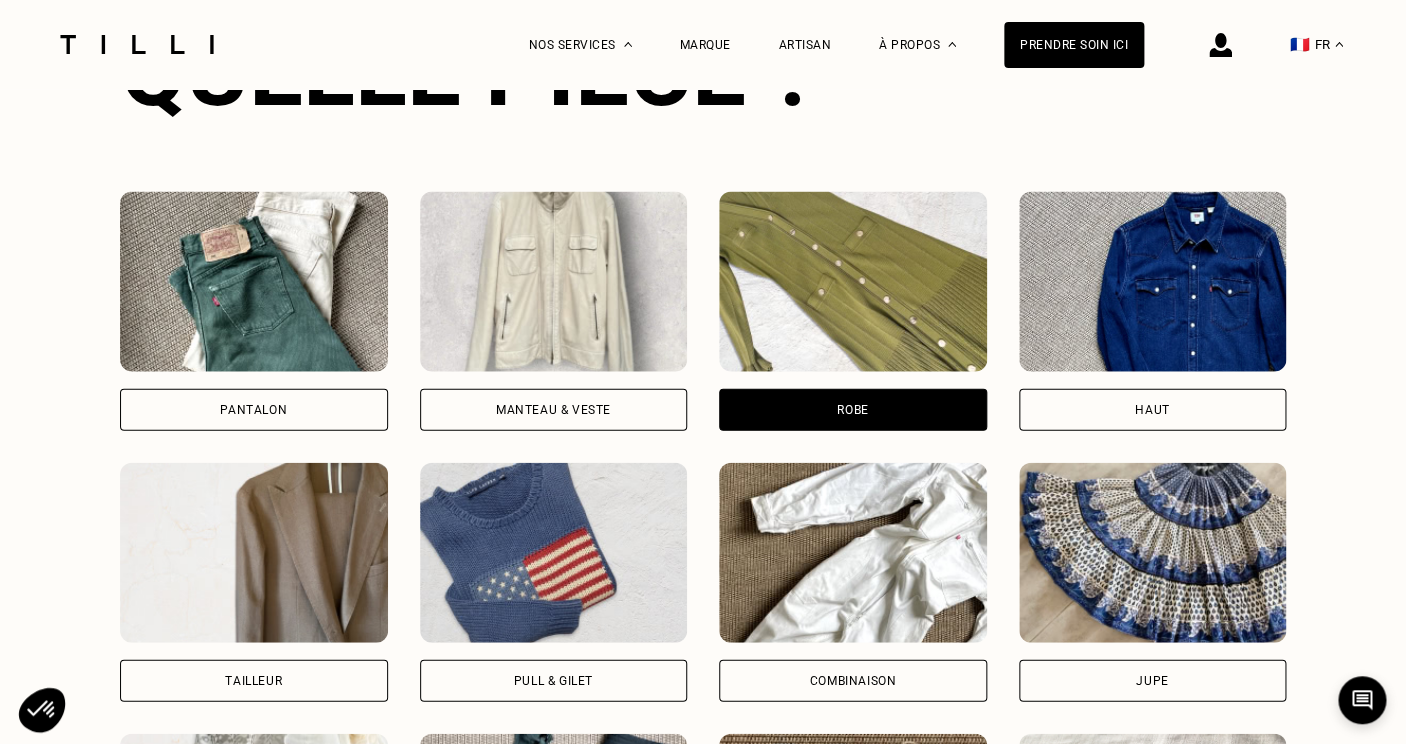 scroll, scrollTop: 1403, scrollLeft: 0, axis: vertical 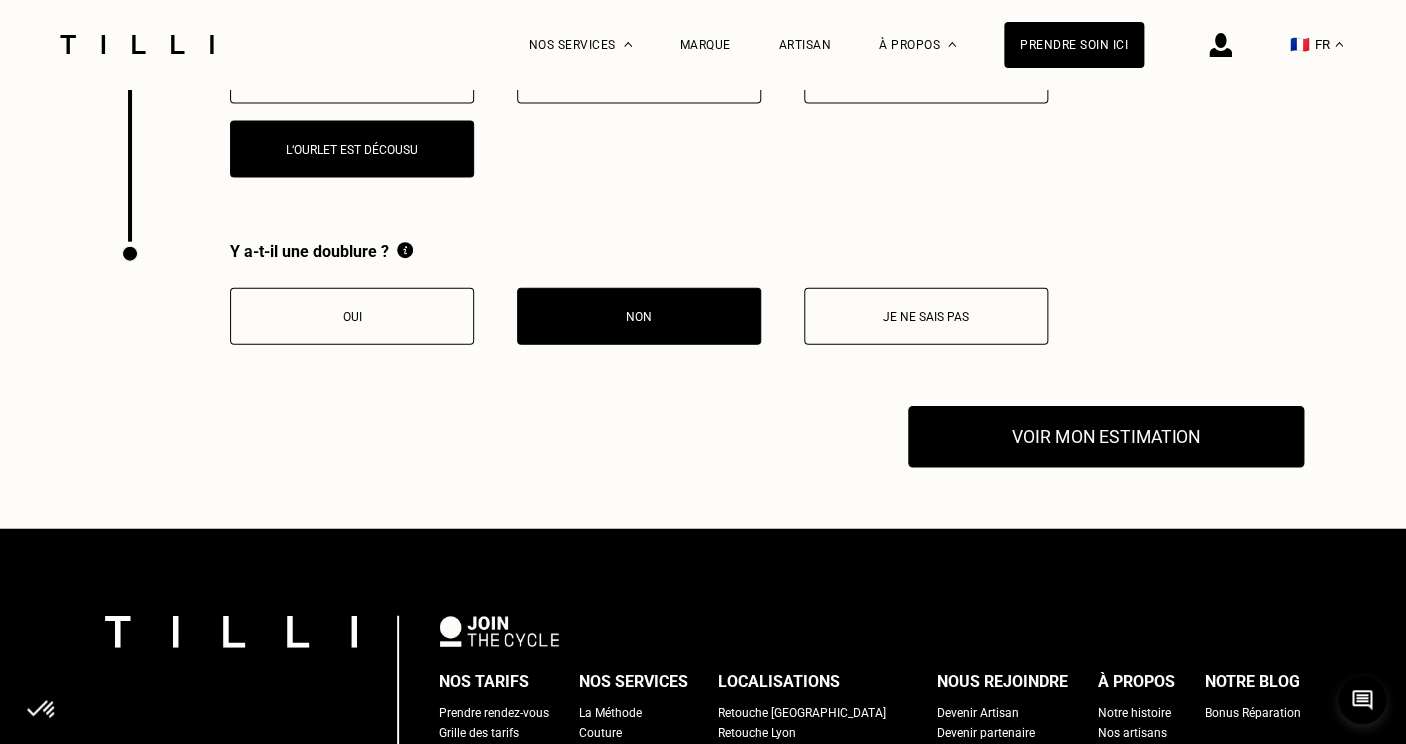 click on "Voir mon estimation" at bounding box center [1106, 438] 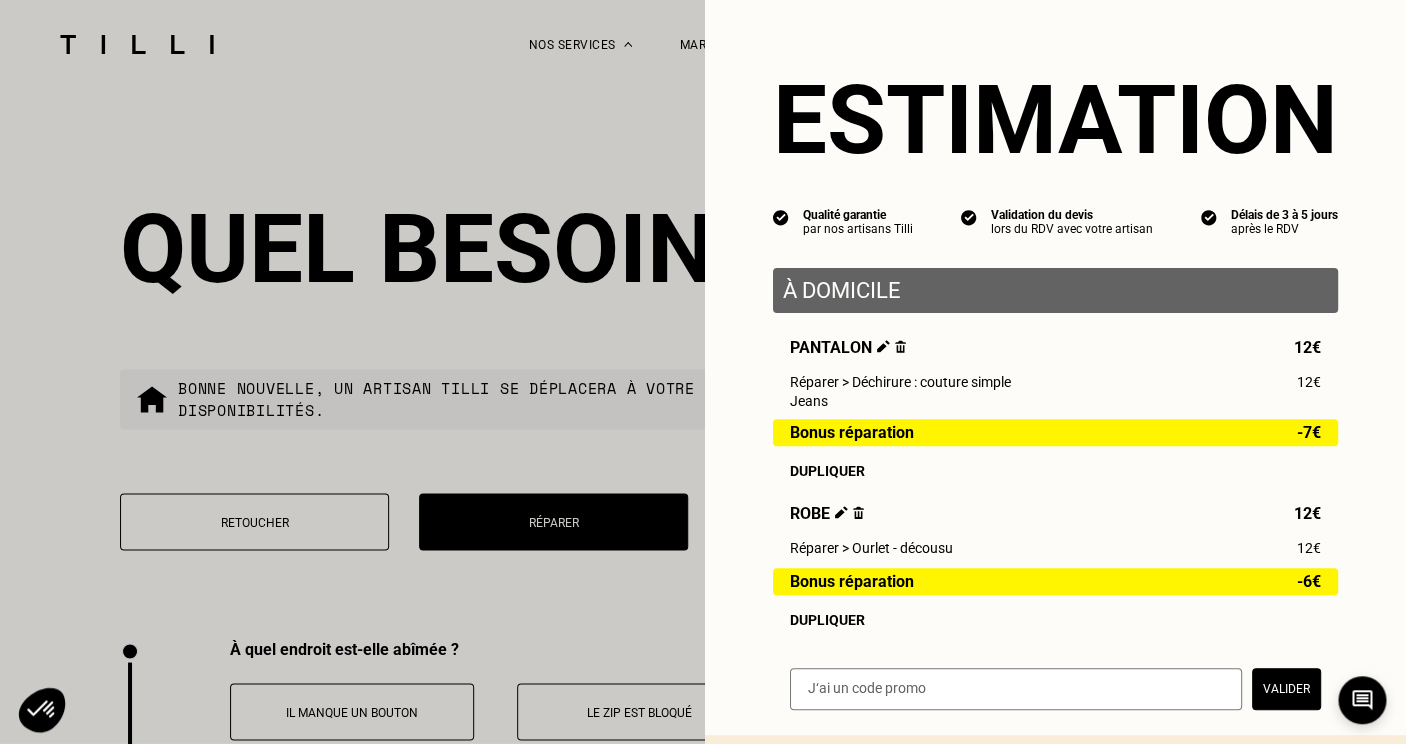 scroll, scrollTop: 3300, scrollLeft: 0, axis: vertical 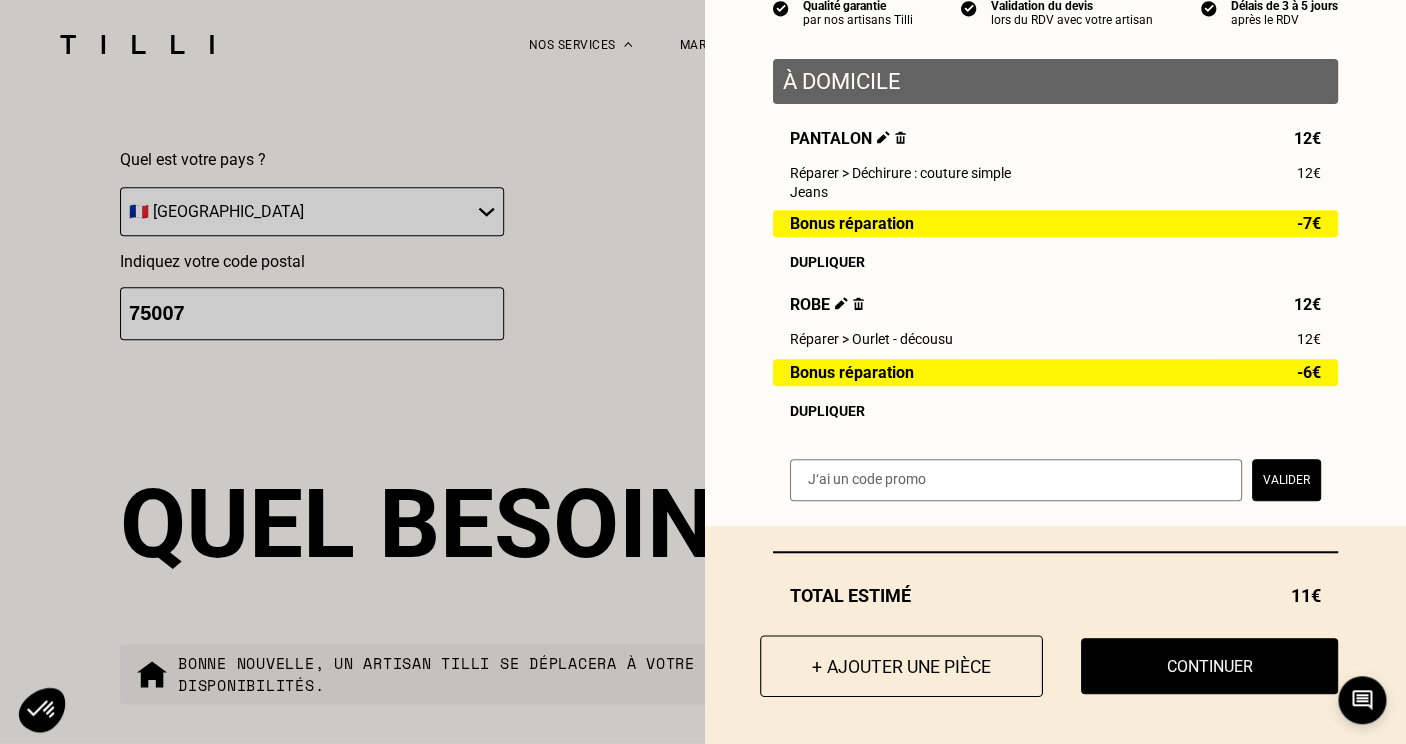 click on "+ Ajouter une pièce" at bounding box center (901, 666) 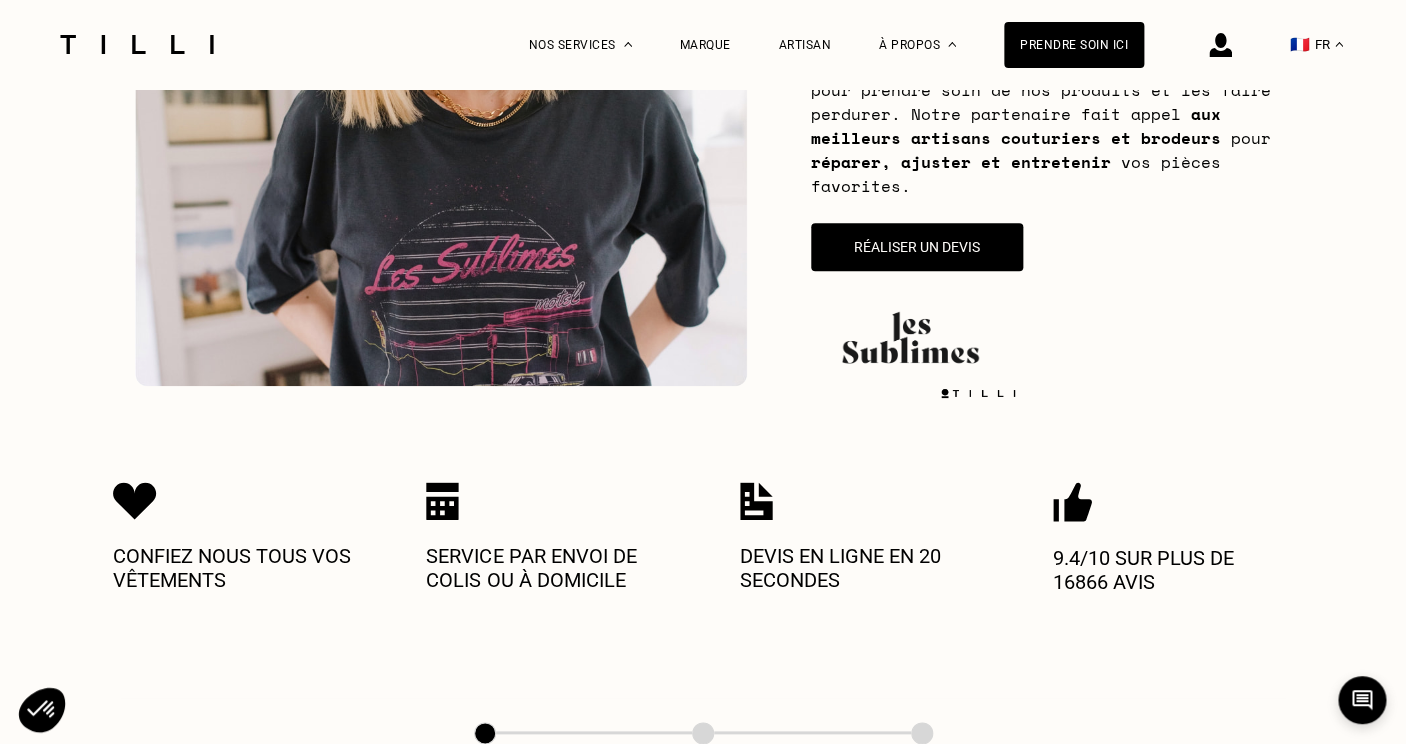 scroll, scrollTop: 383, scrollLeft: 0, axis: vertical 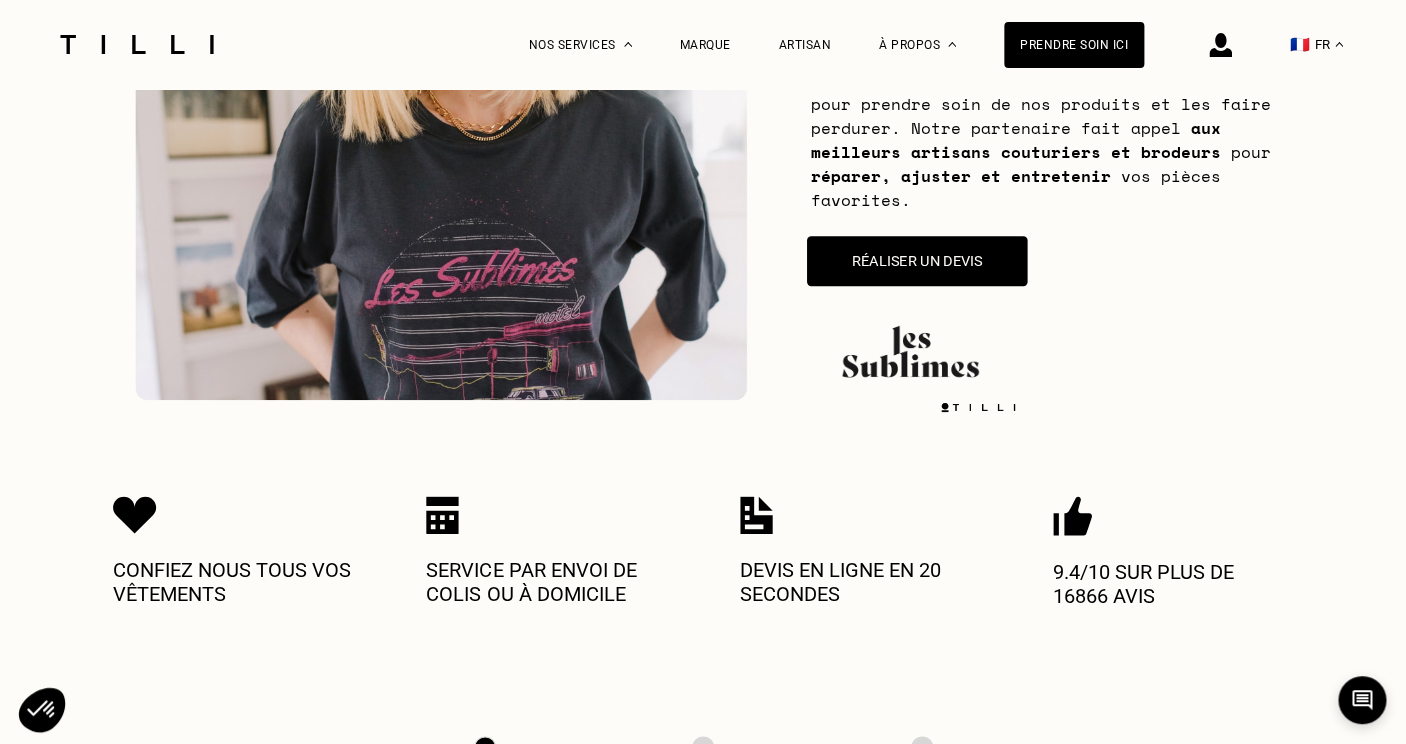 click on "Réaliser un devis" at bounding box center [917, 261] 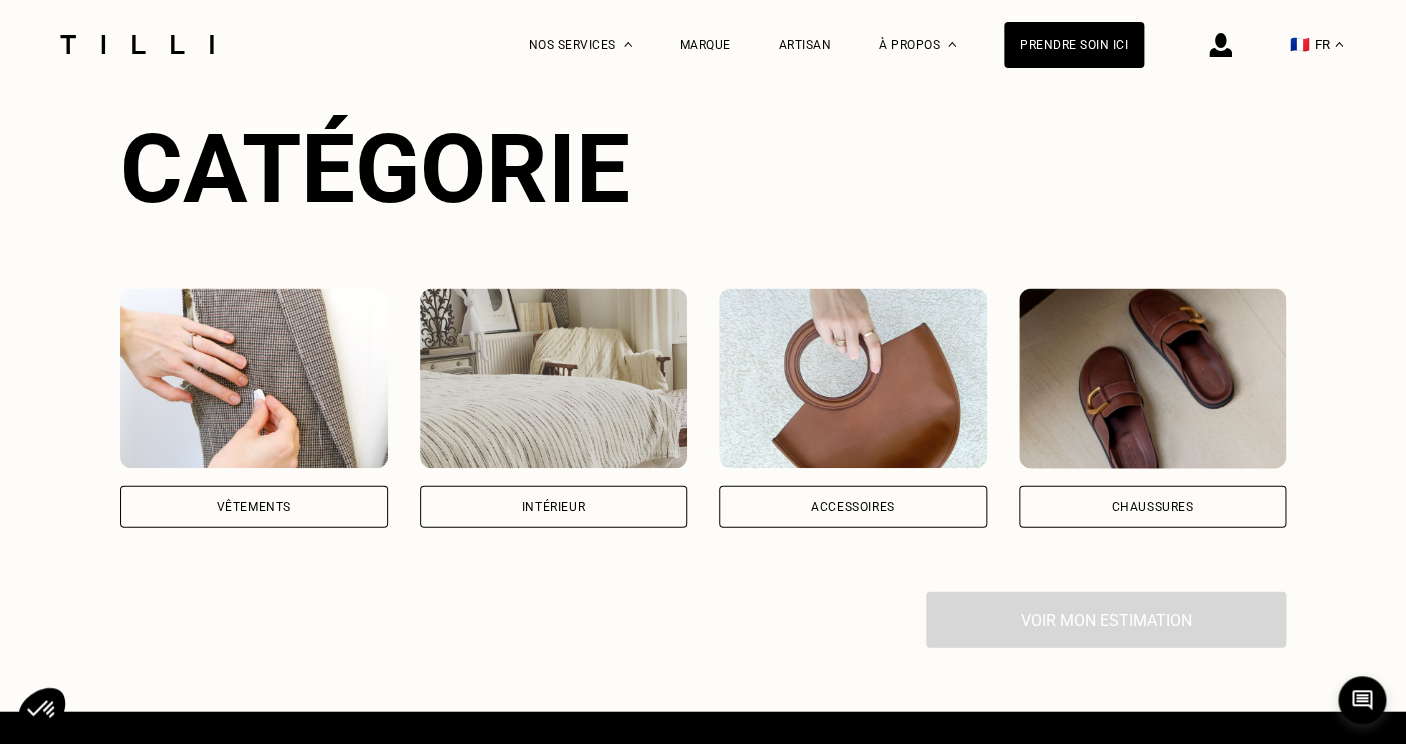 scroll, scrollTop: 1292, scrollLeft: 0, axis: vertical 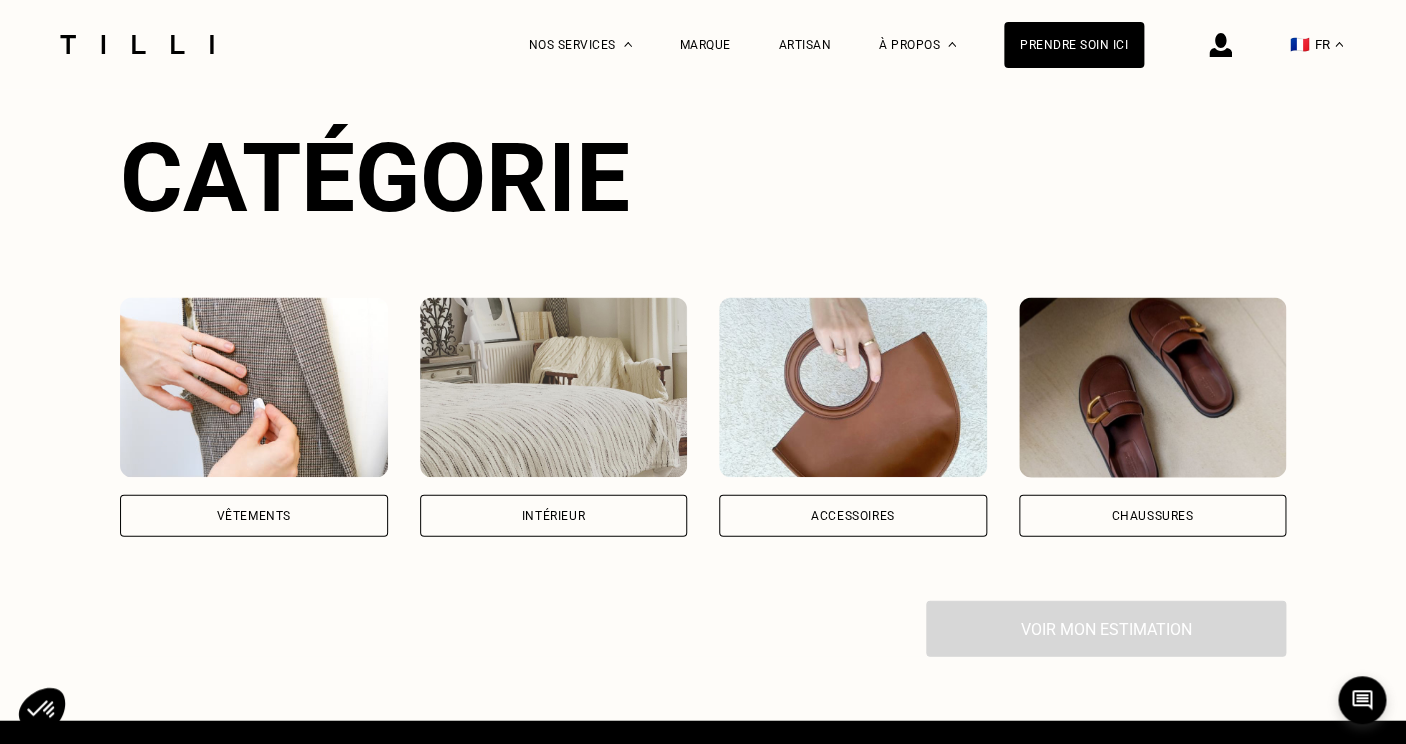 click on "Vêtements" at bounding box center [254, 515] 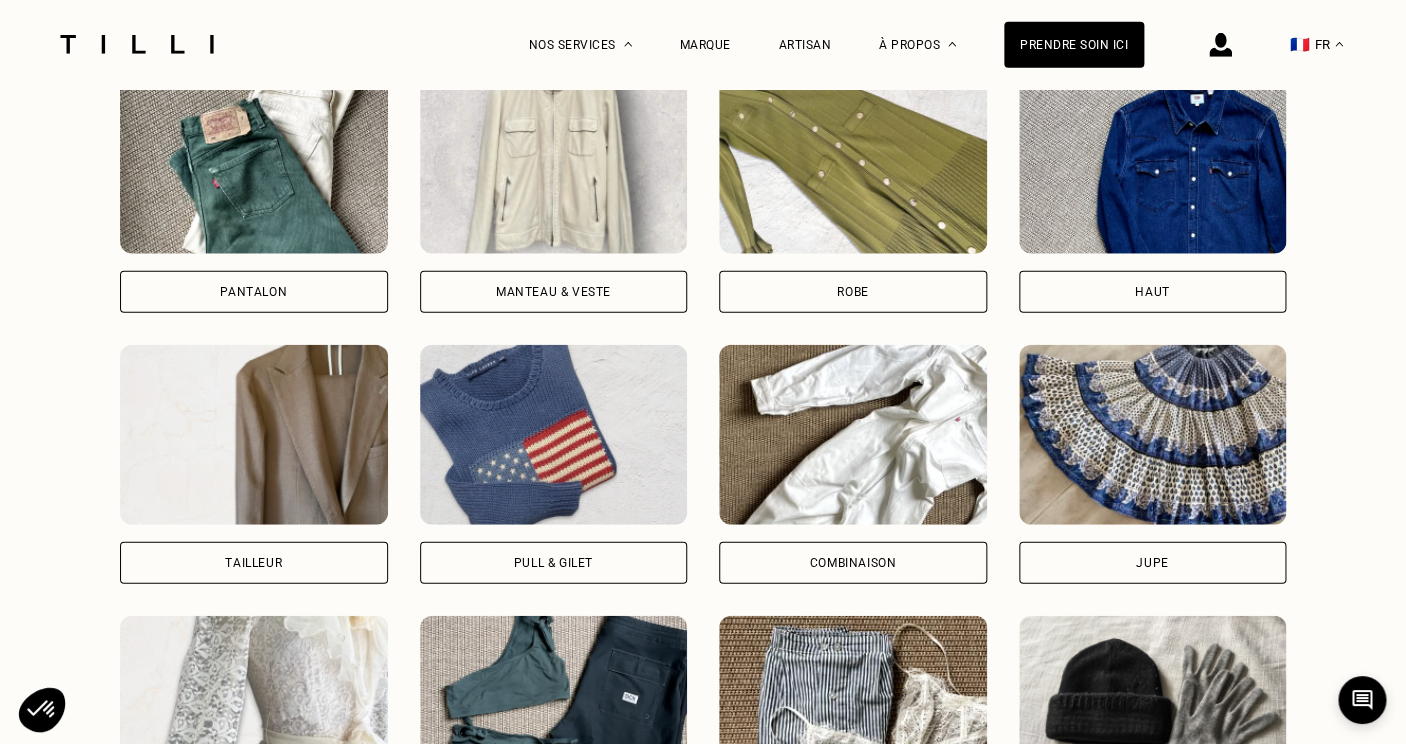 scroll, scrollTop: 1507, scrollLeft: 0, axis: vertical 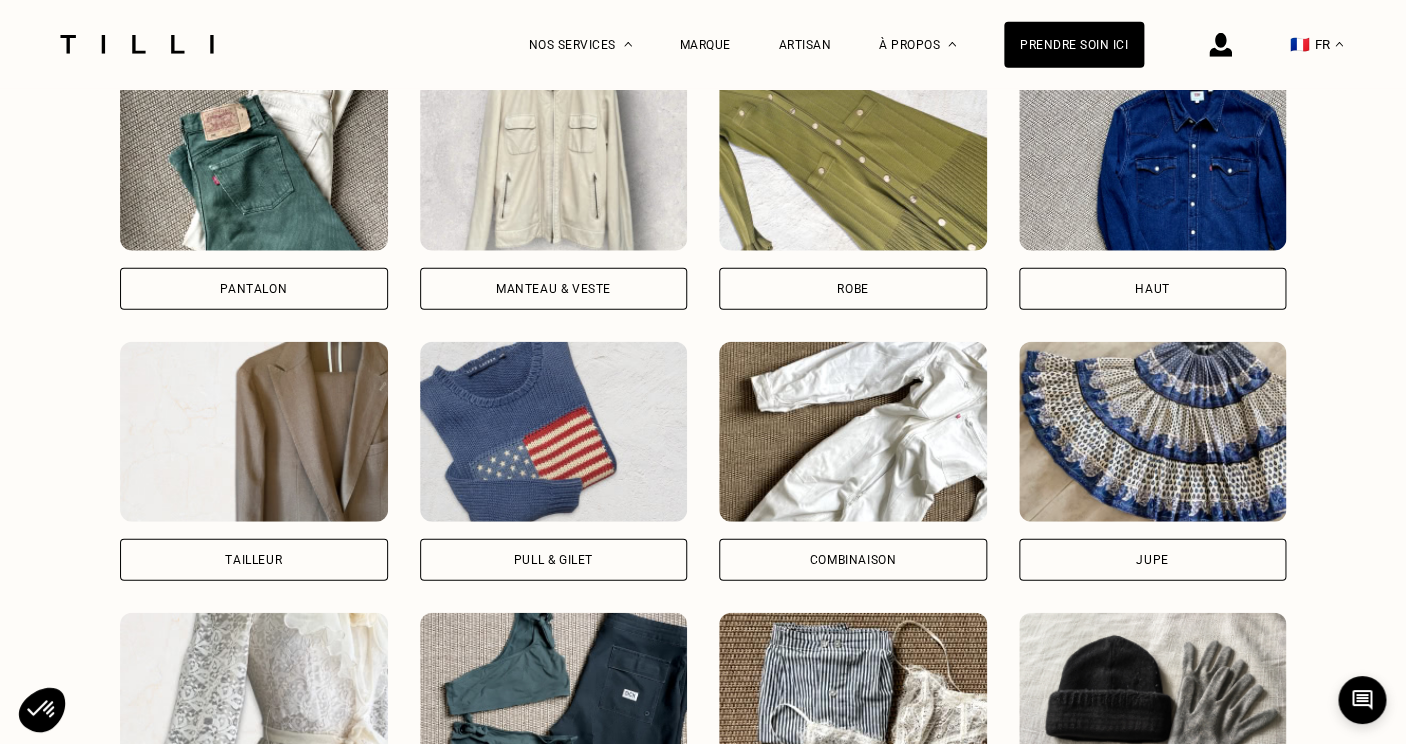 click on "Manteau & Veste" at bounding box center [553, 289] 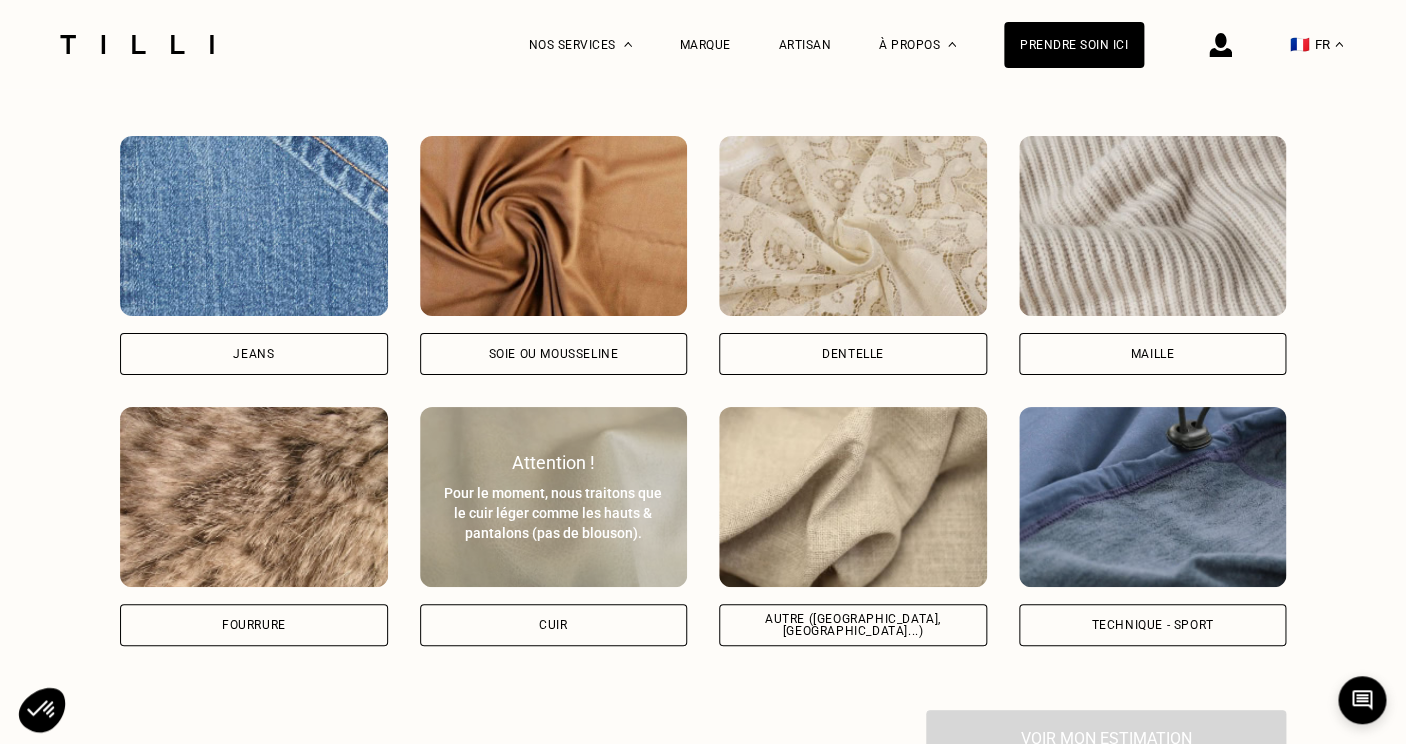 scroll, scrollTop: 2676, scrollLeft: 0, axis: vertical 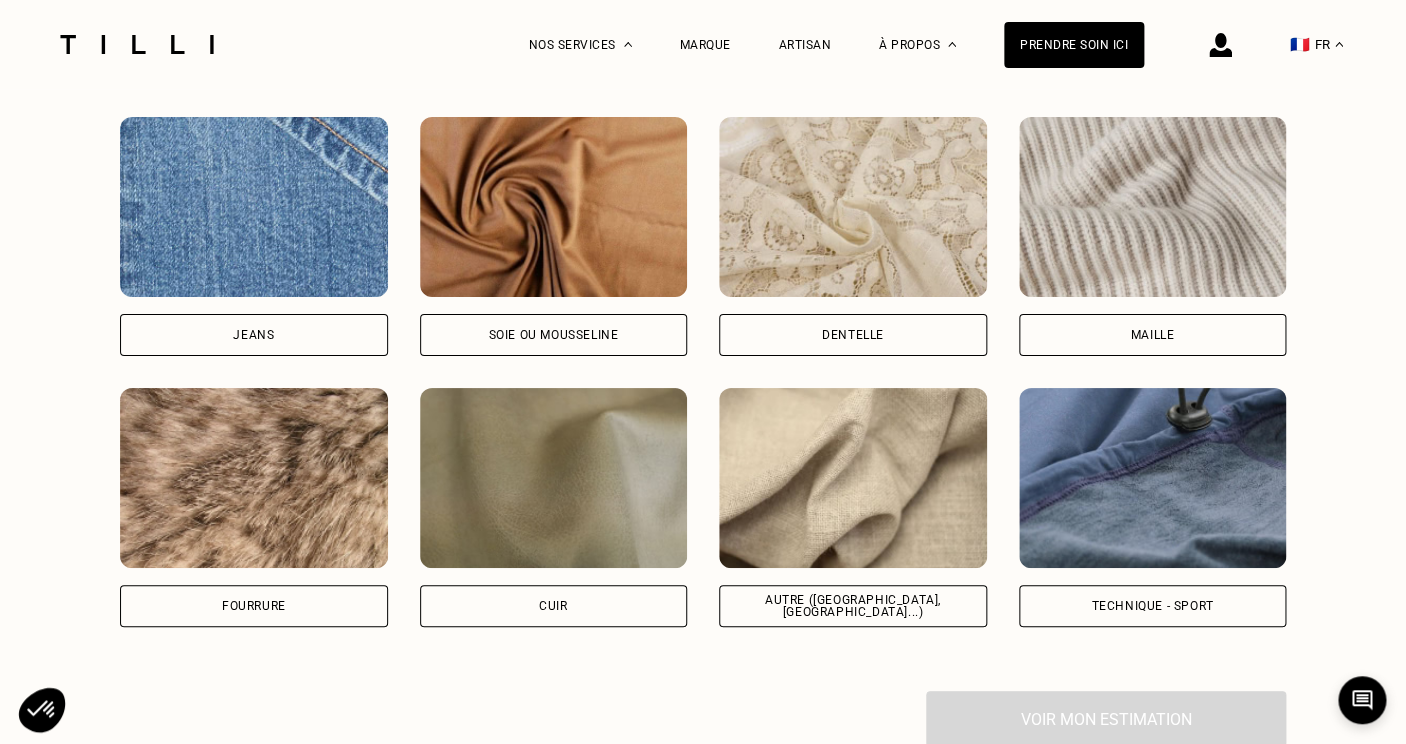 click on "Autre ([GEOGRAPHIC_DATA], [GEOGRAPHIC_DATA]...)" at bounding box center (853, 606) 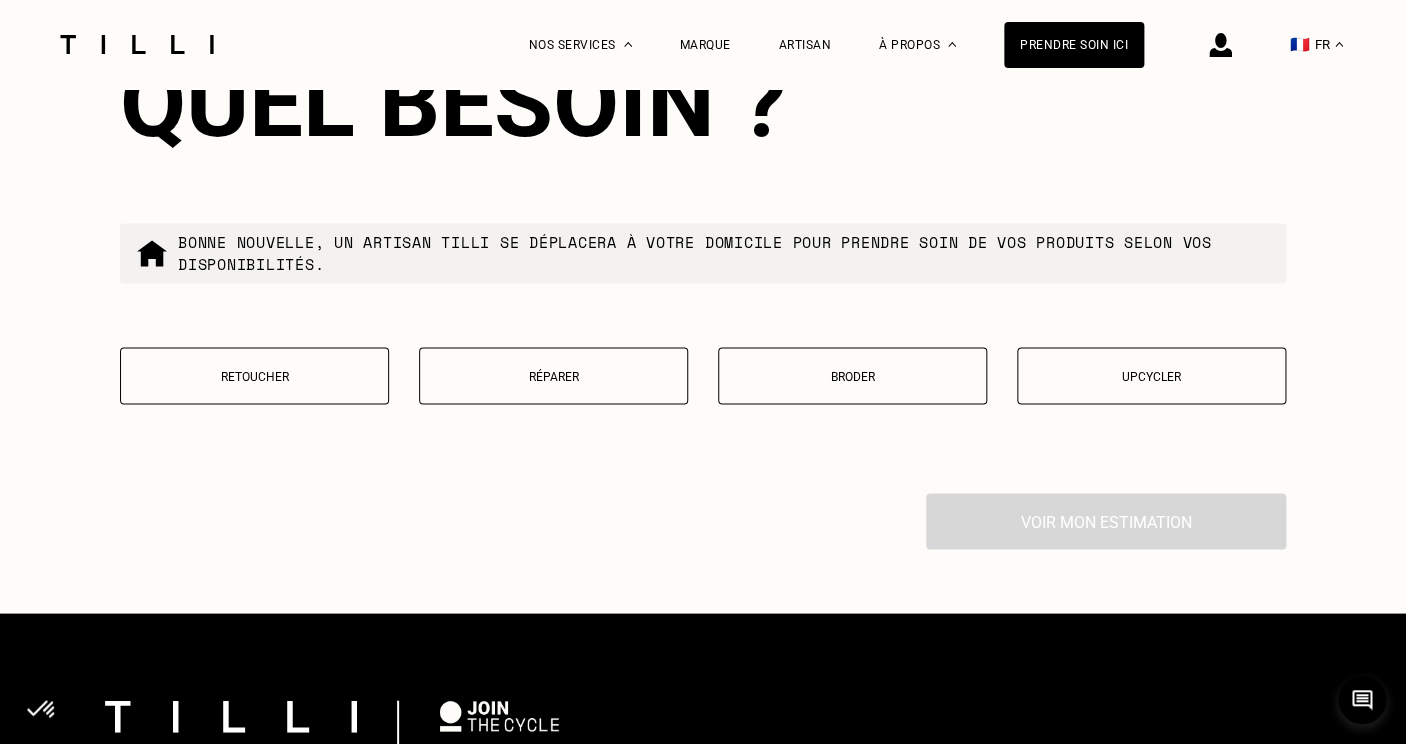 scroll, scrollTop: 3905, scrollLeft: 0, axis: vertical 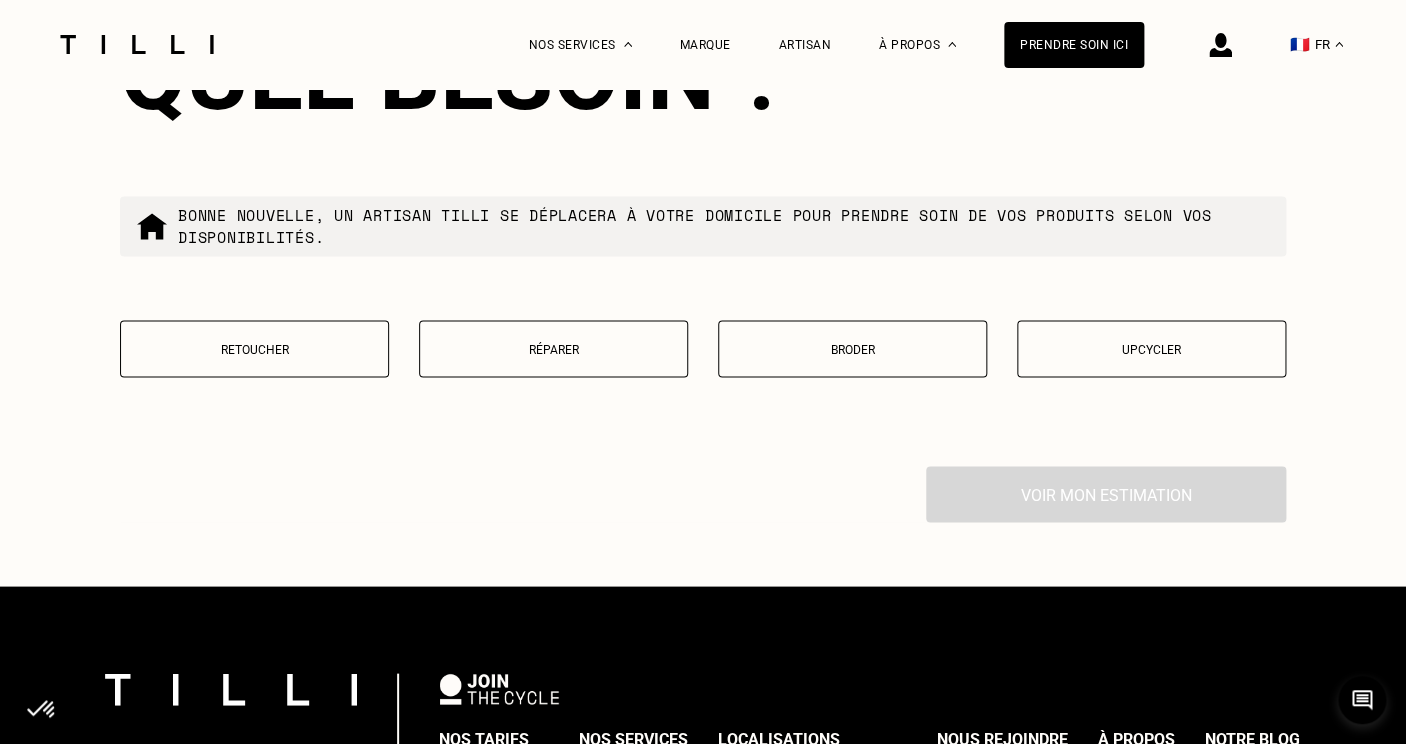 click on "Retoucher" at bounding box center (254, 348) 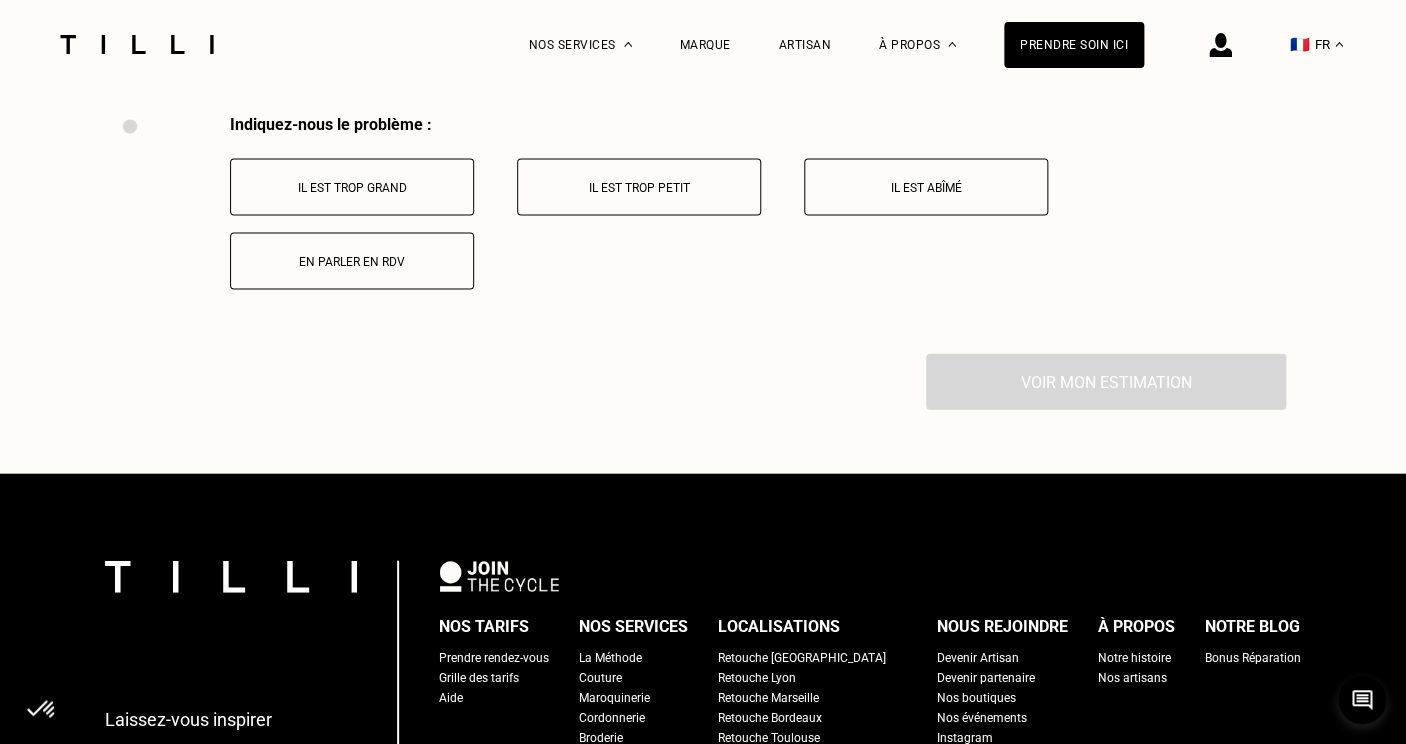scroll, scrollTop: 4258, scrollLeft: 0, axis: vertical 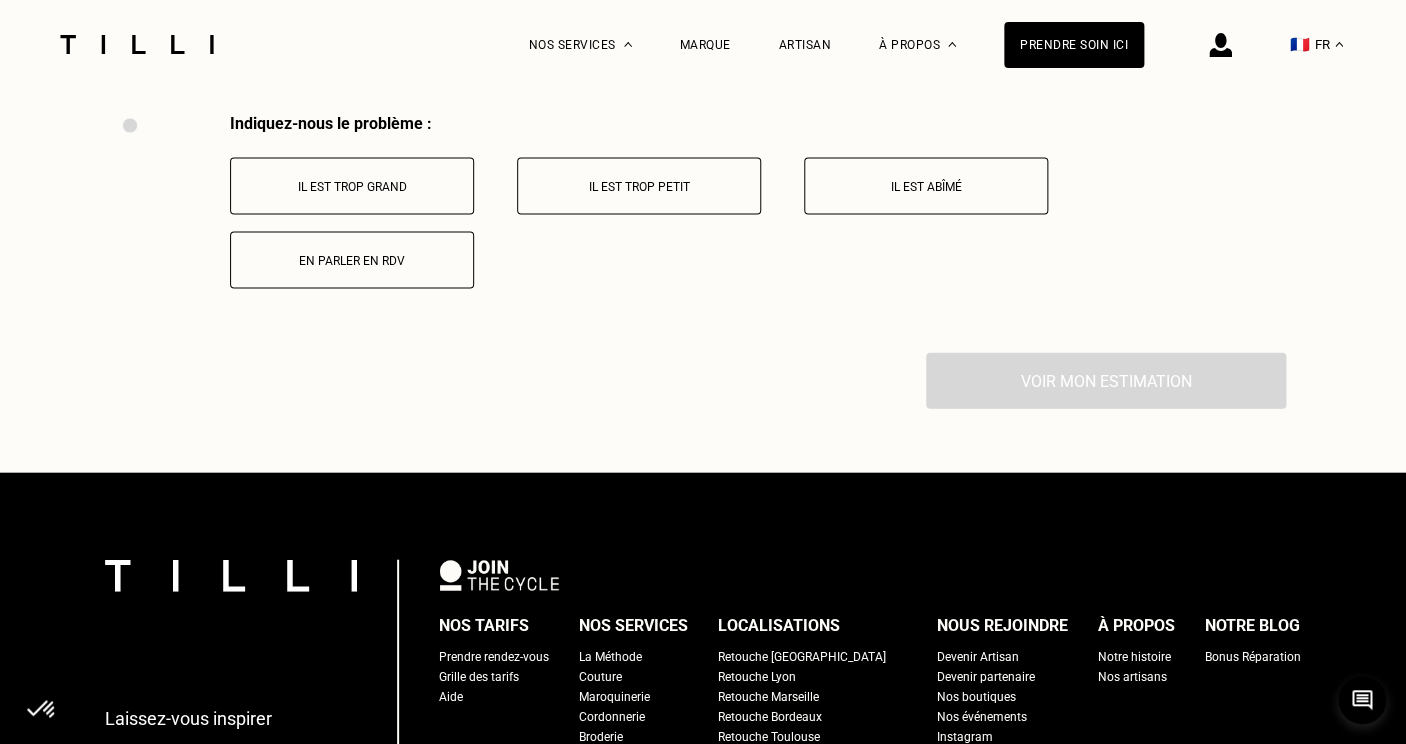 click on "Il est trop grand" at bounding box center [352, 186] 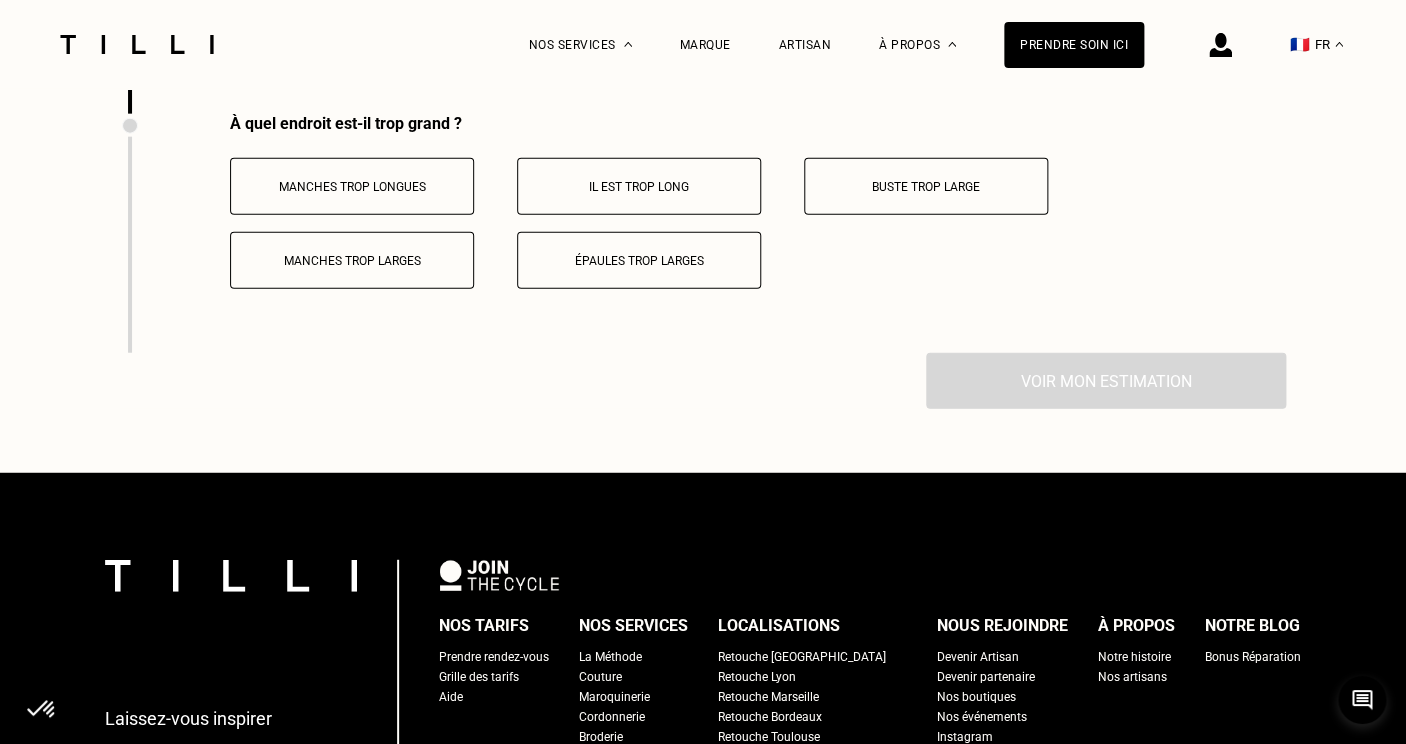 scroll, scrollTop: 4497, scrollLeft: 0, axis: vertical 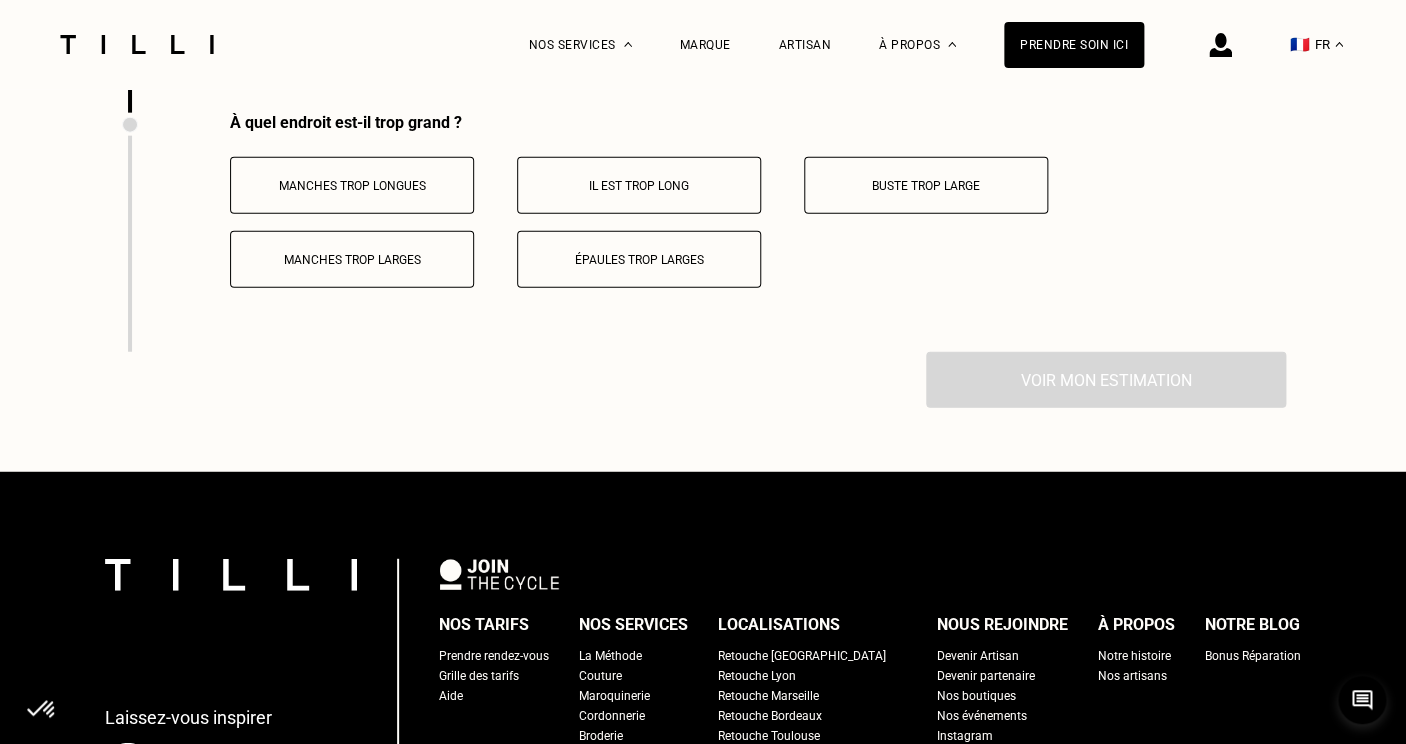click on "Manches trop longues" at bounding box center (352, 185) 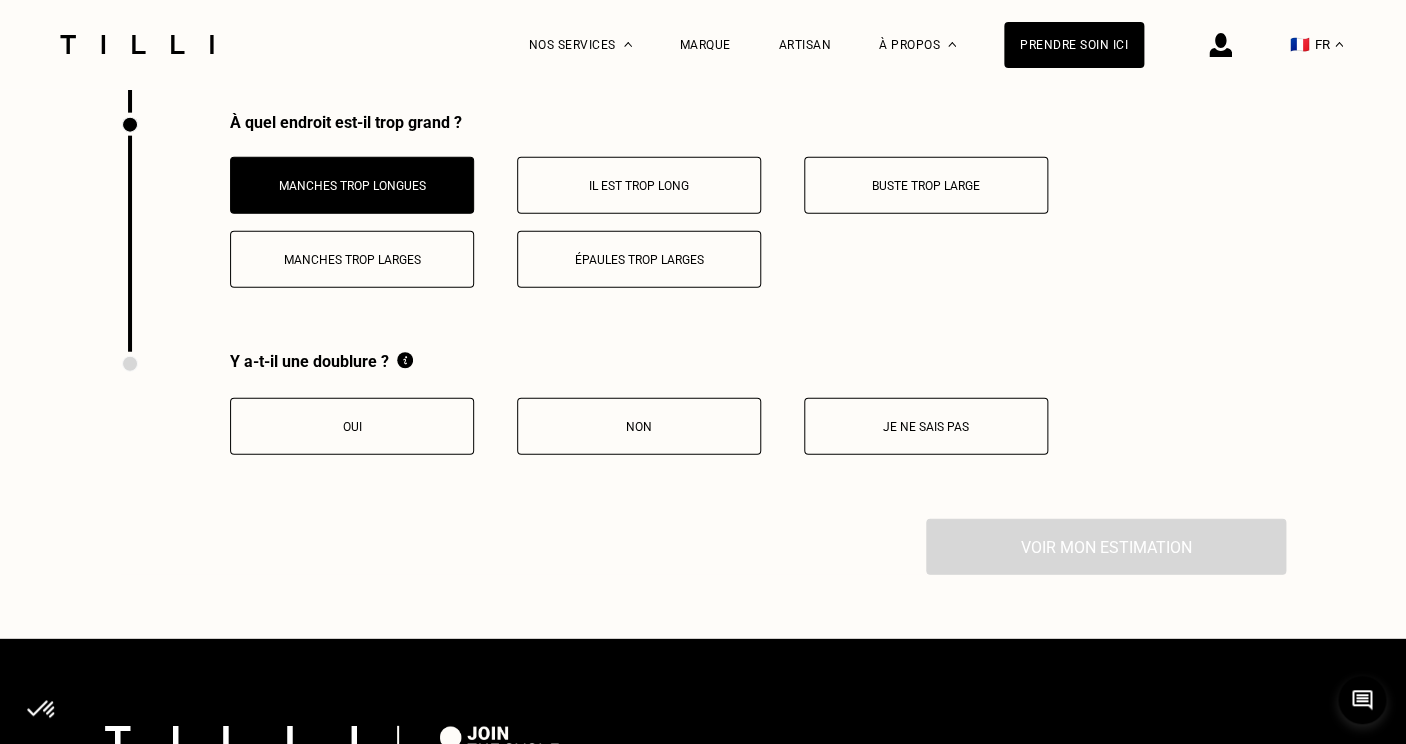 click on "Je ne sais pas" at bounding box center (926, 426) 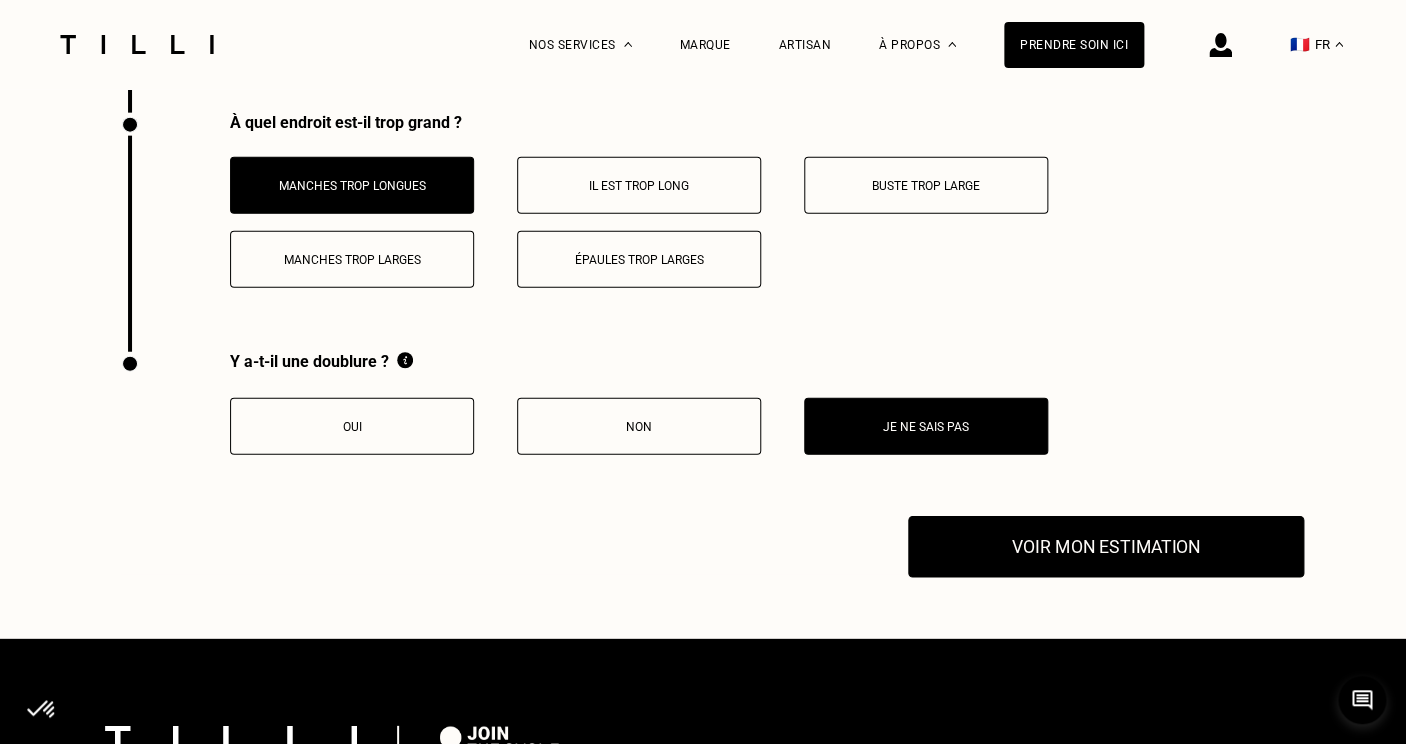 click on "Voir mon estimation" at bounding box center (1106, 548) 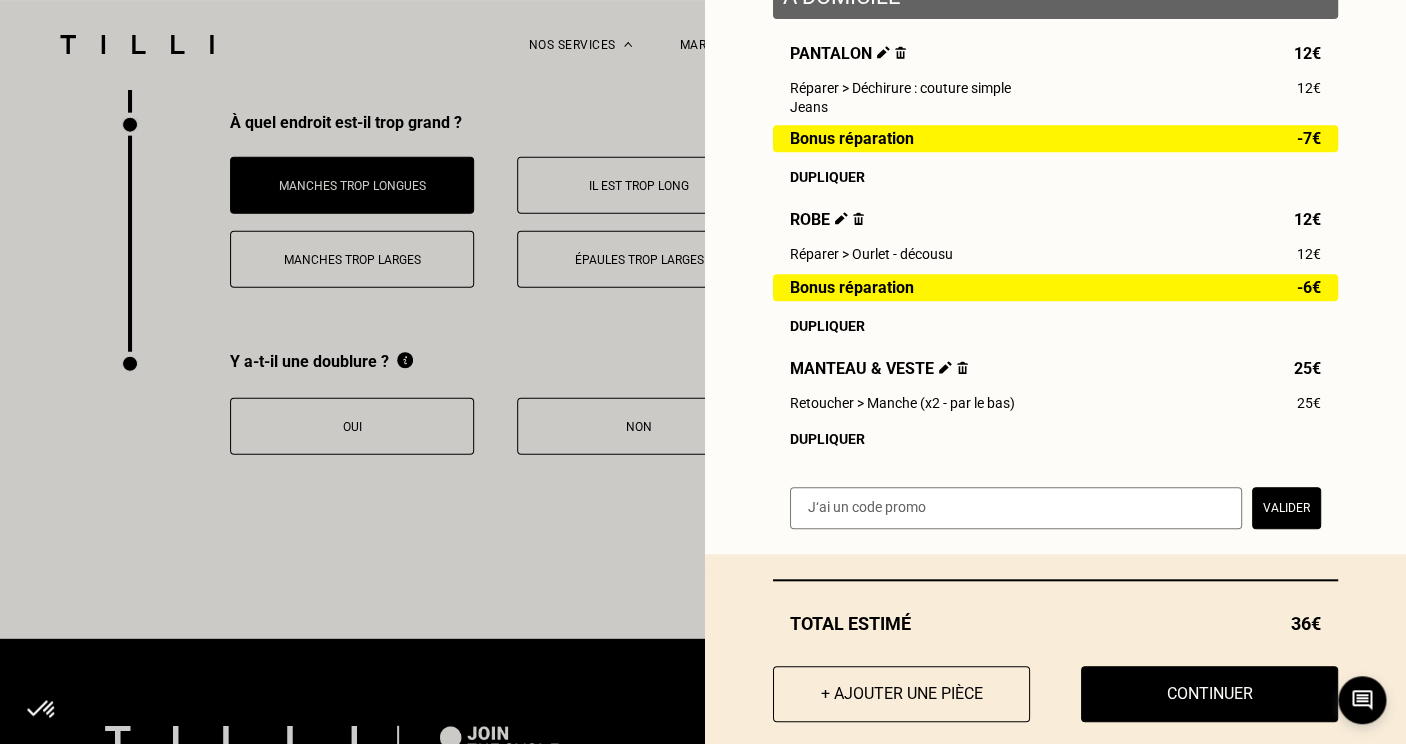 scroll, scrollTop: 328, scrollLeft: 0, axis: vertical 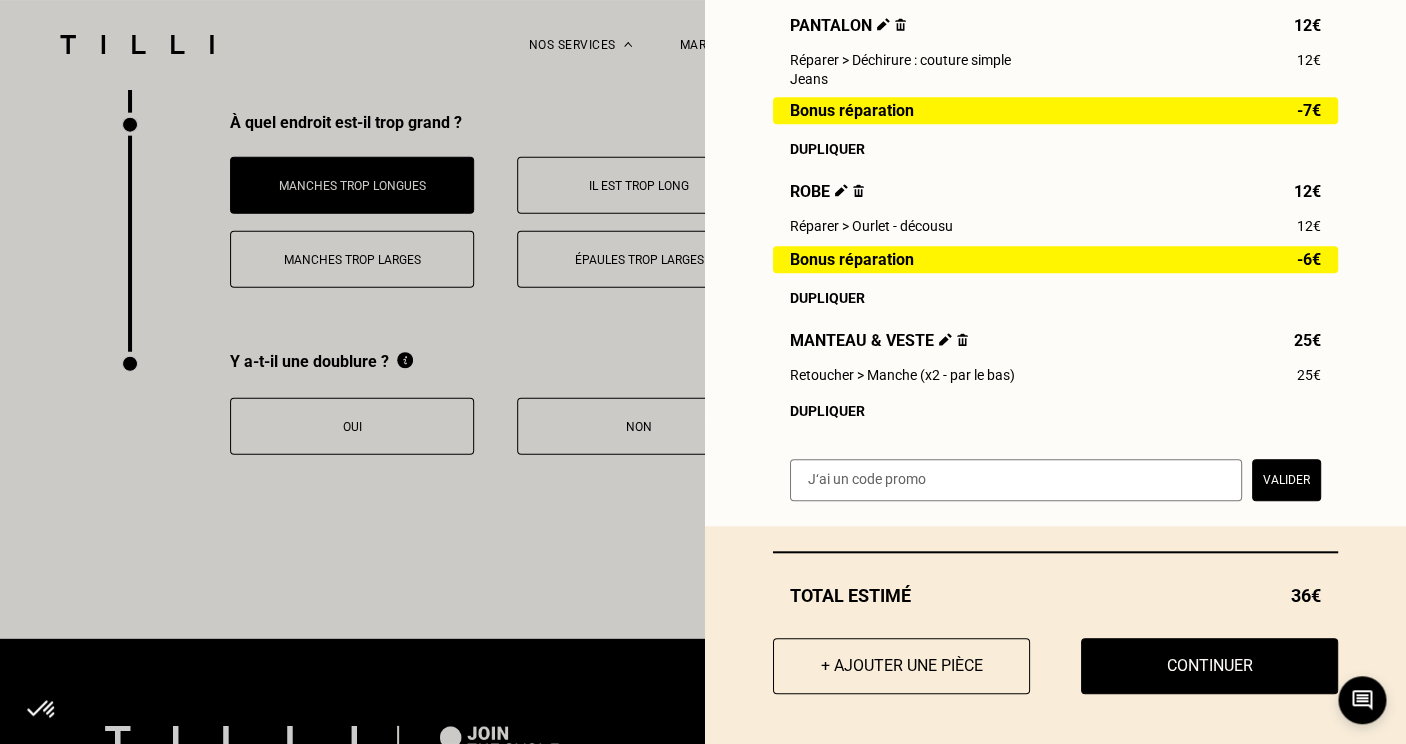 click at bounding box center [962, 339] 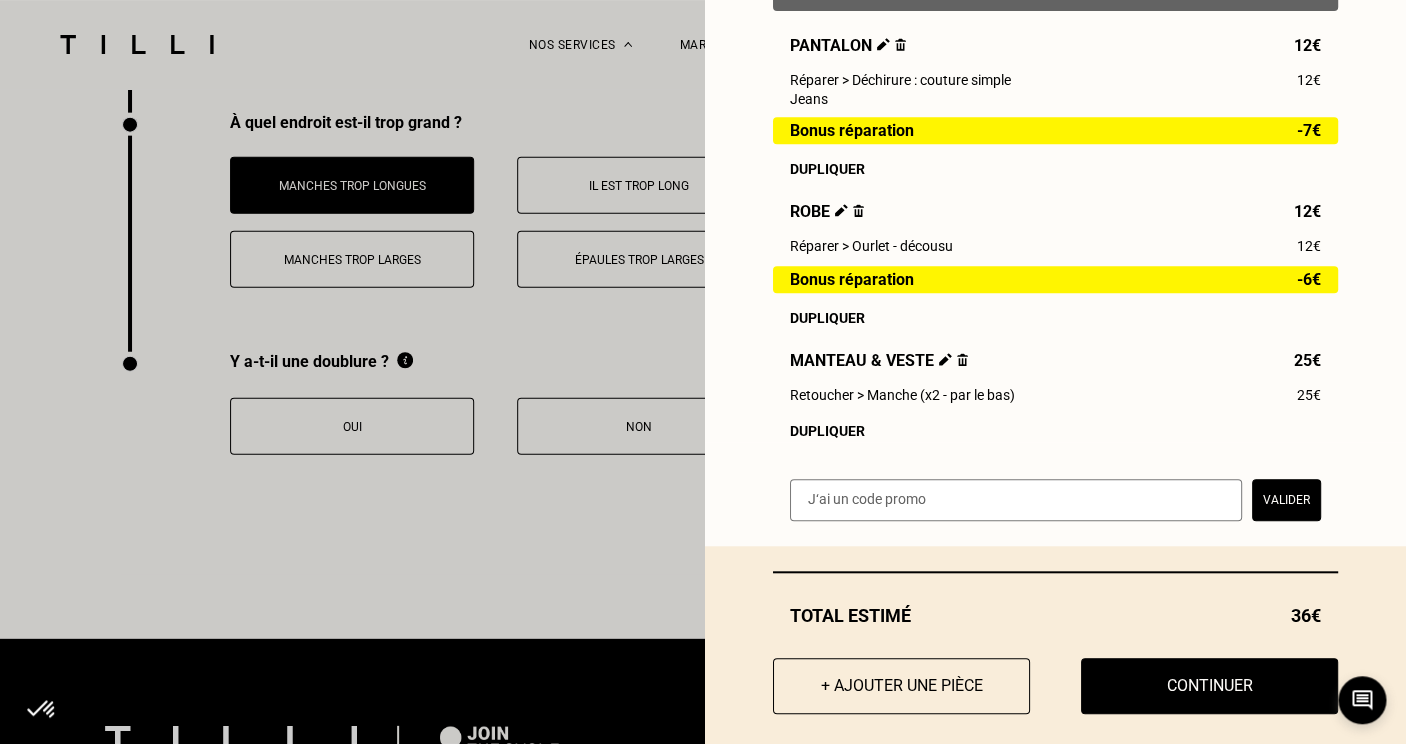 scroll, scrollTop: 328, scrollLeft: 0, axis: vertical 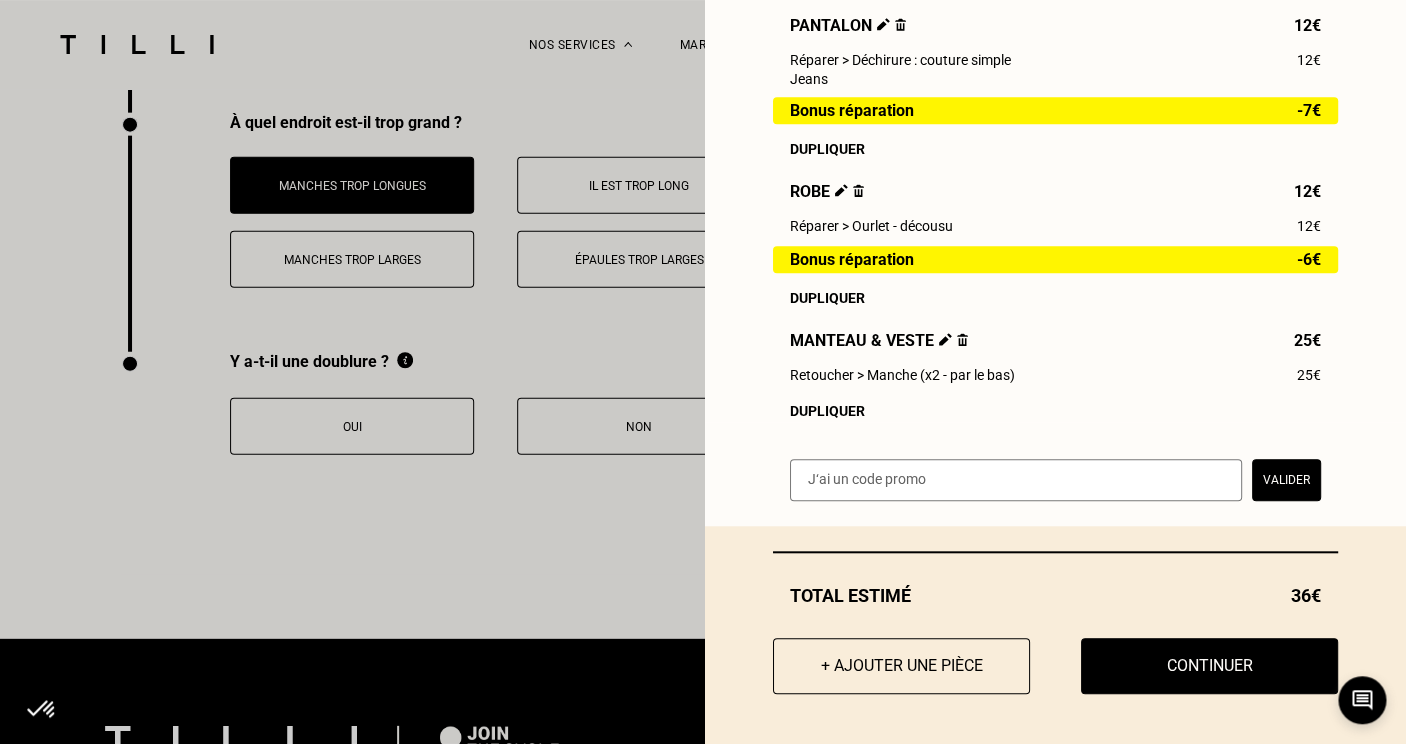 click at bounding box center (962, 339) 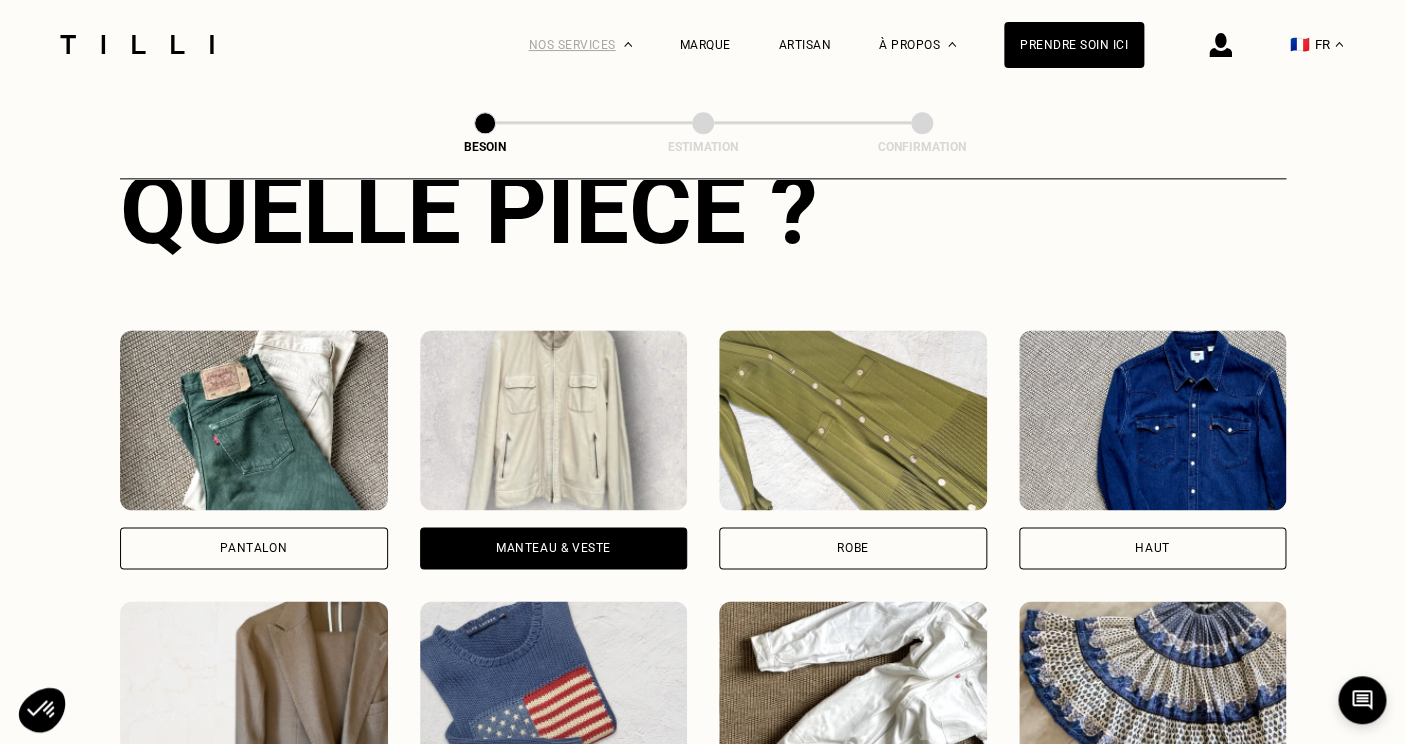 scroll, scrollTop: 510, scrollLeft: 0, axis: vertical 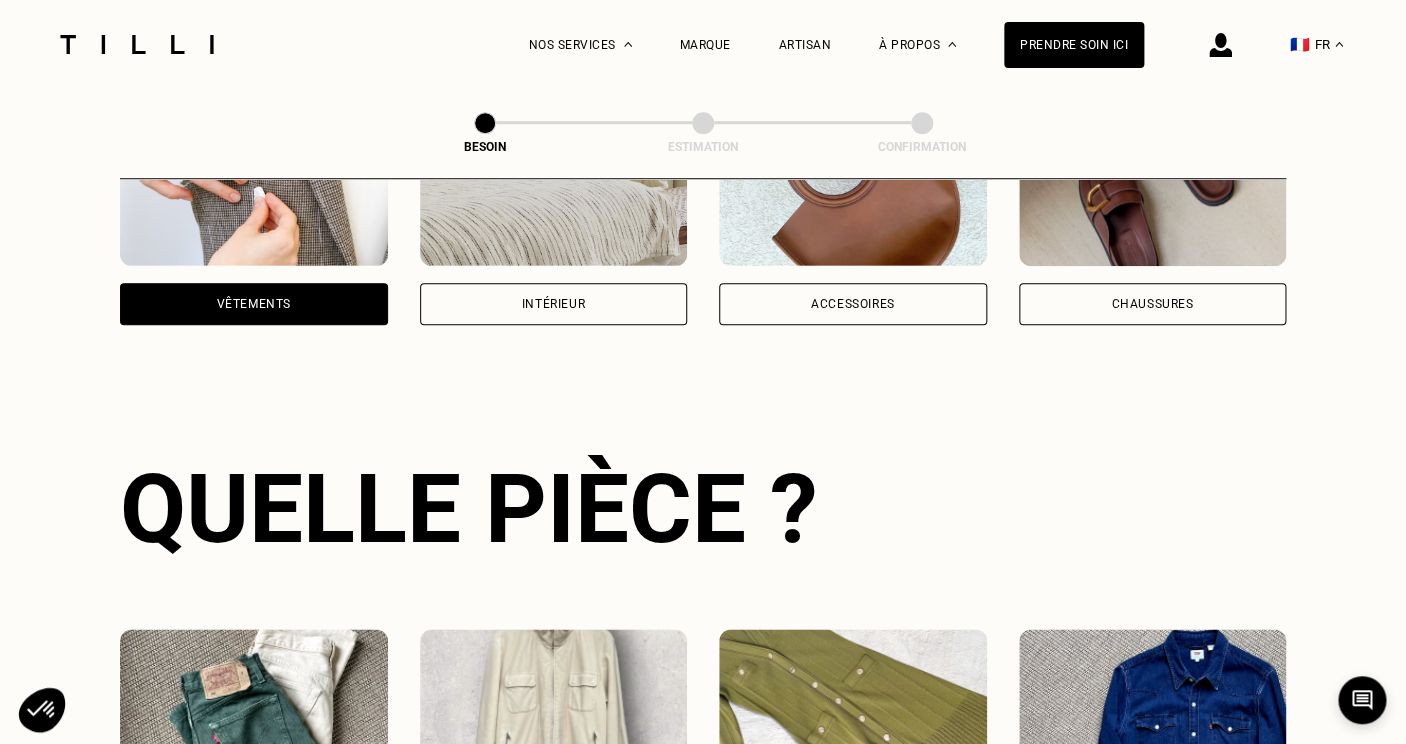click at bounding box center [137, 44] 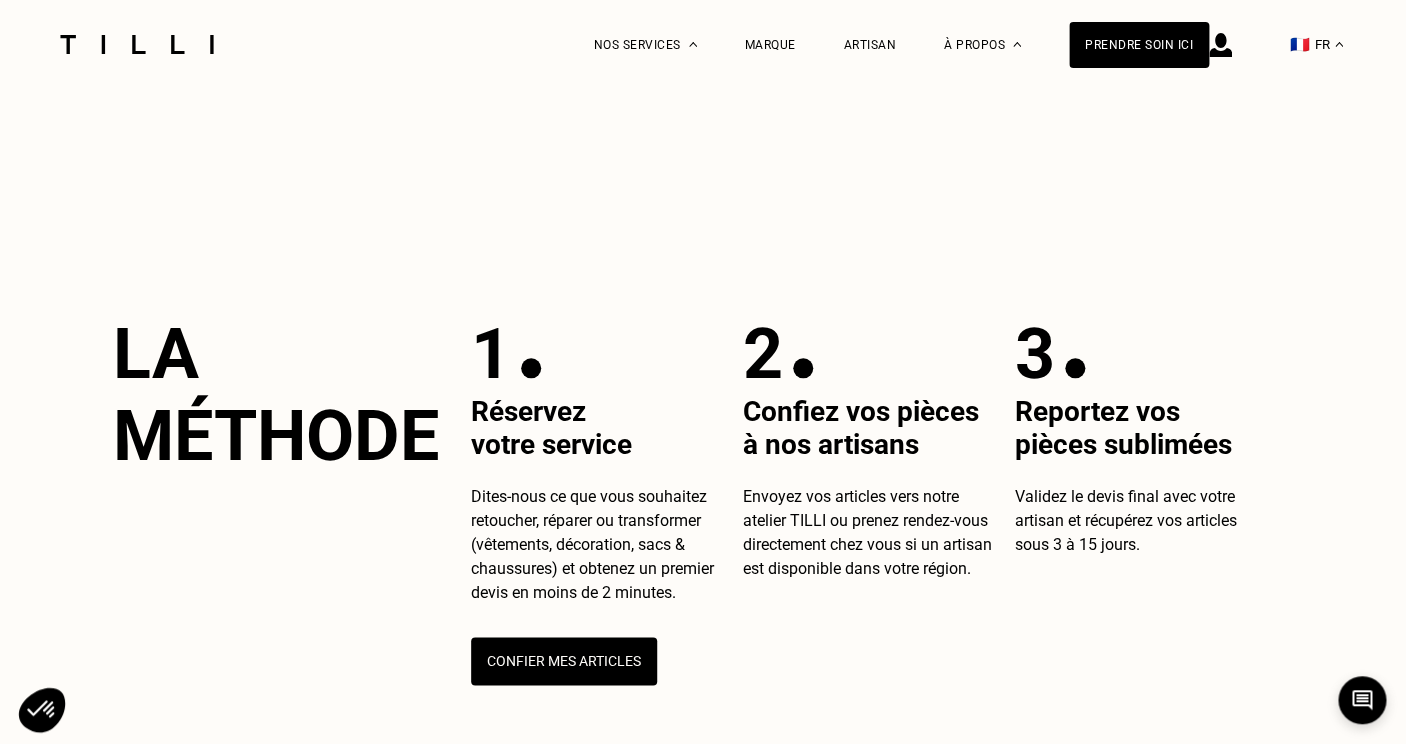 scroll, scrollTop: 0, scrollLeft: 0, axis: both 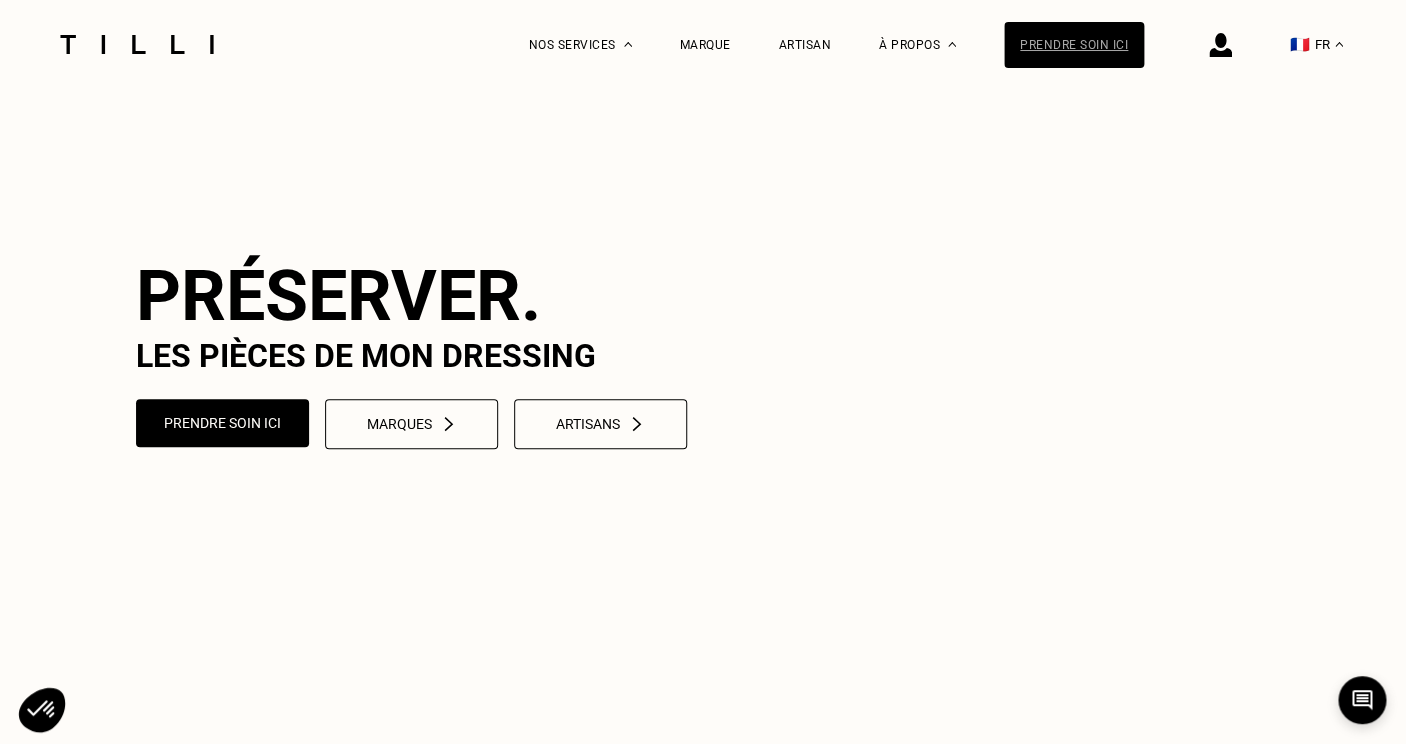 click on "Prendre soin ici" at bounding box center [1074, 45] 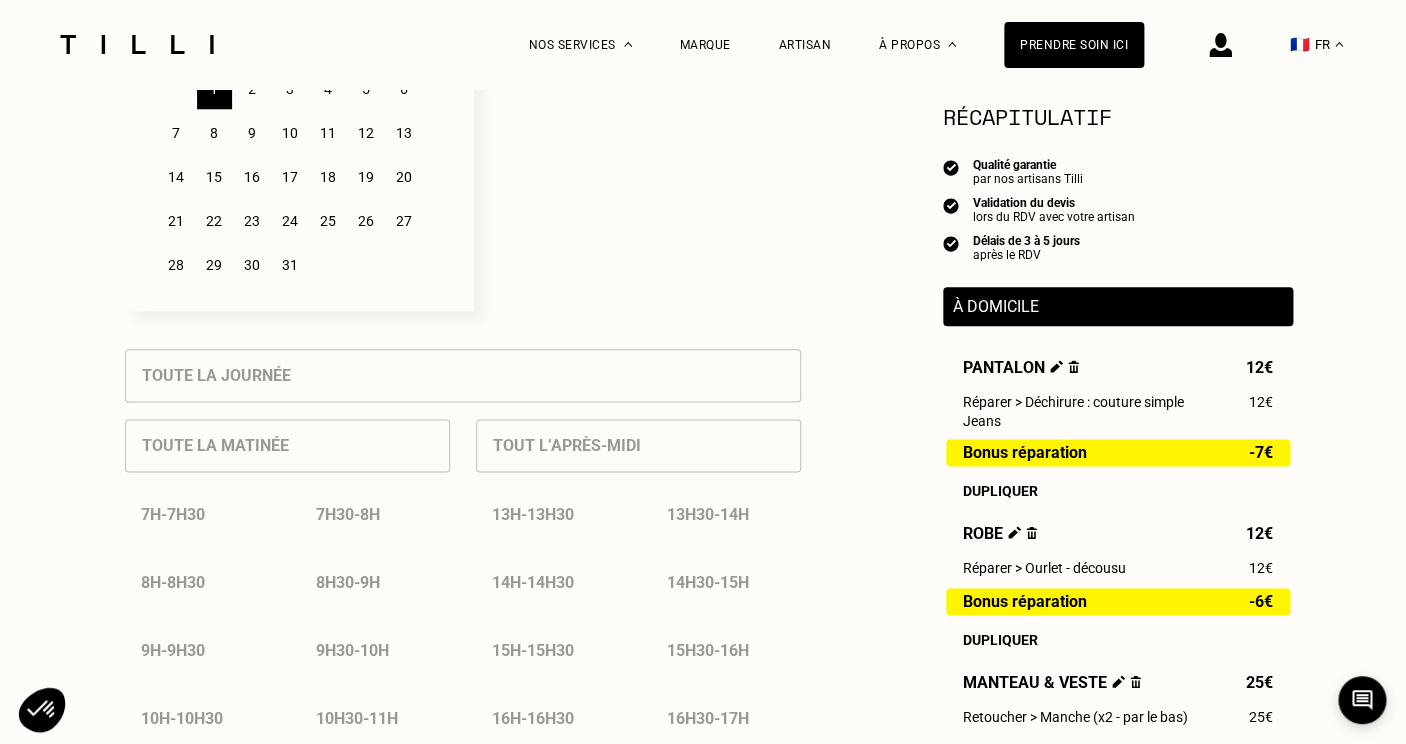 scroll, scrollTop: 683, scrollLeft: 0, axis: vertical 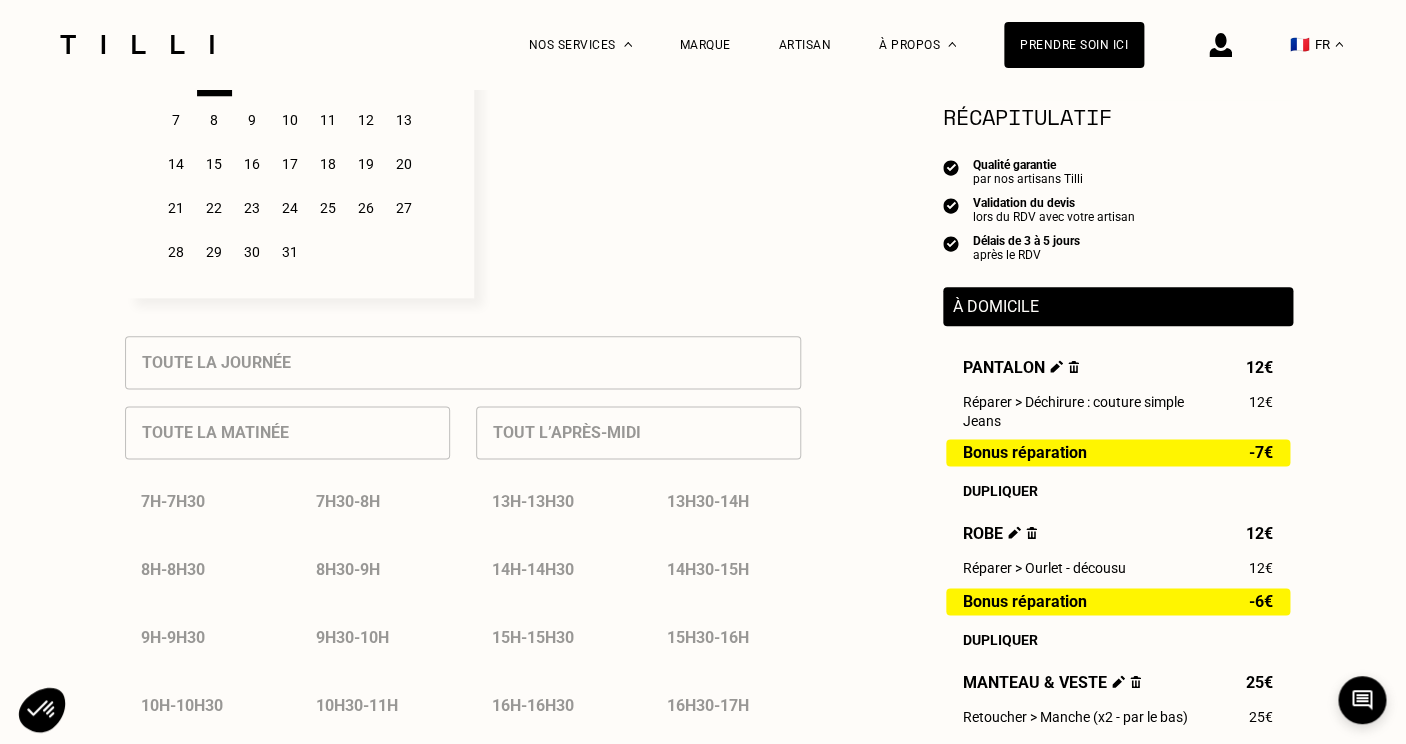 click at bounding box center [1135, 681] 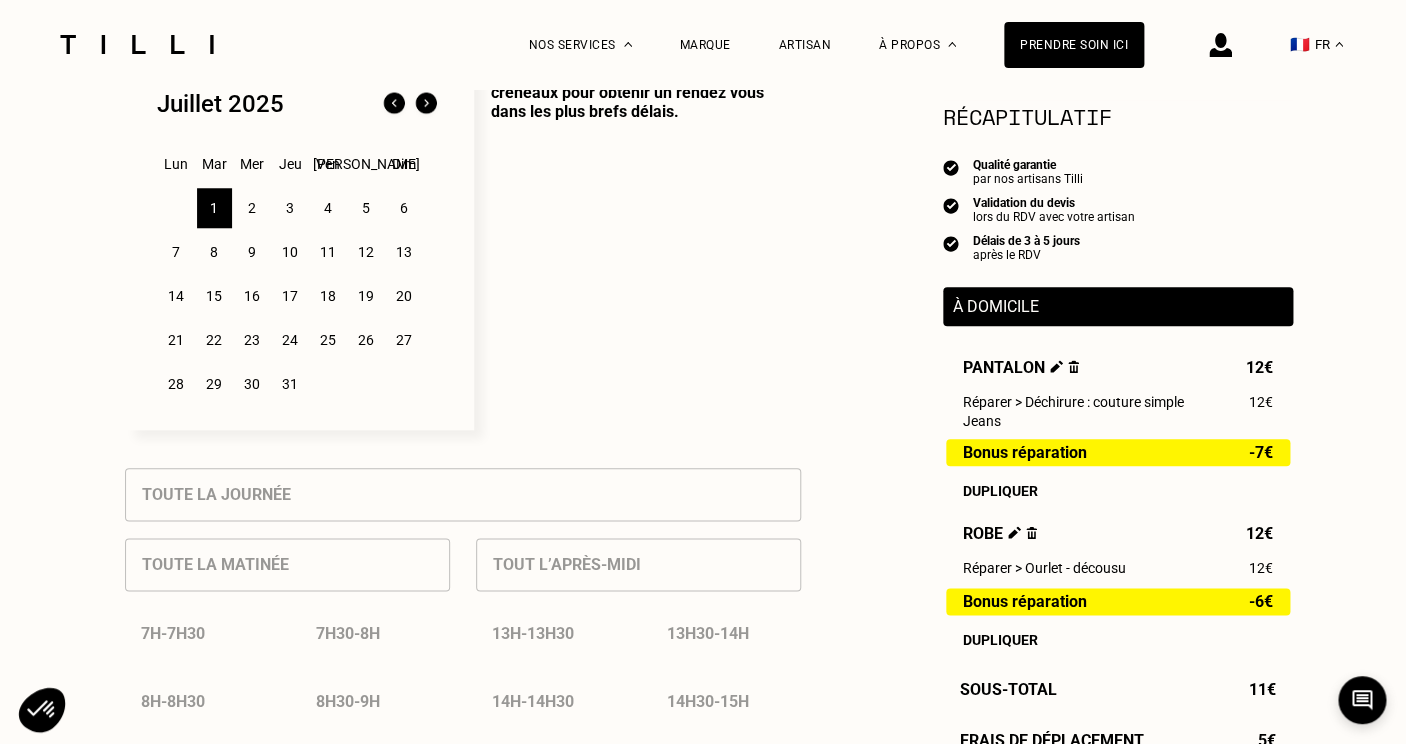 scroll, scrollTop: 554, scrollLeft: 0, axis: vertical 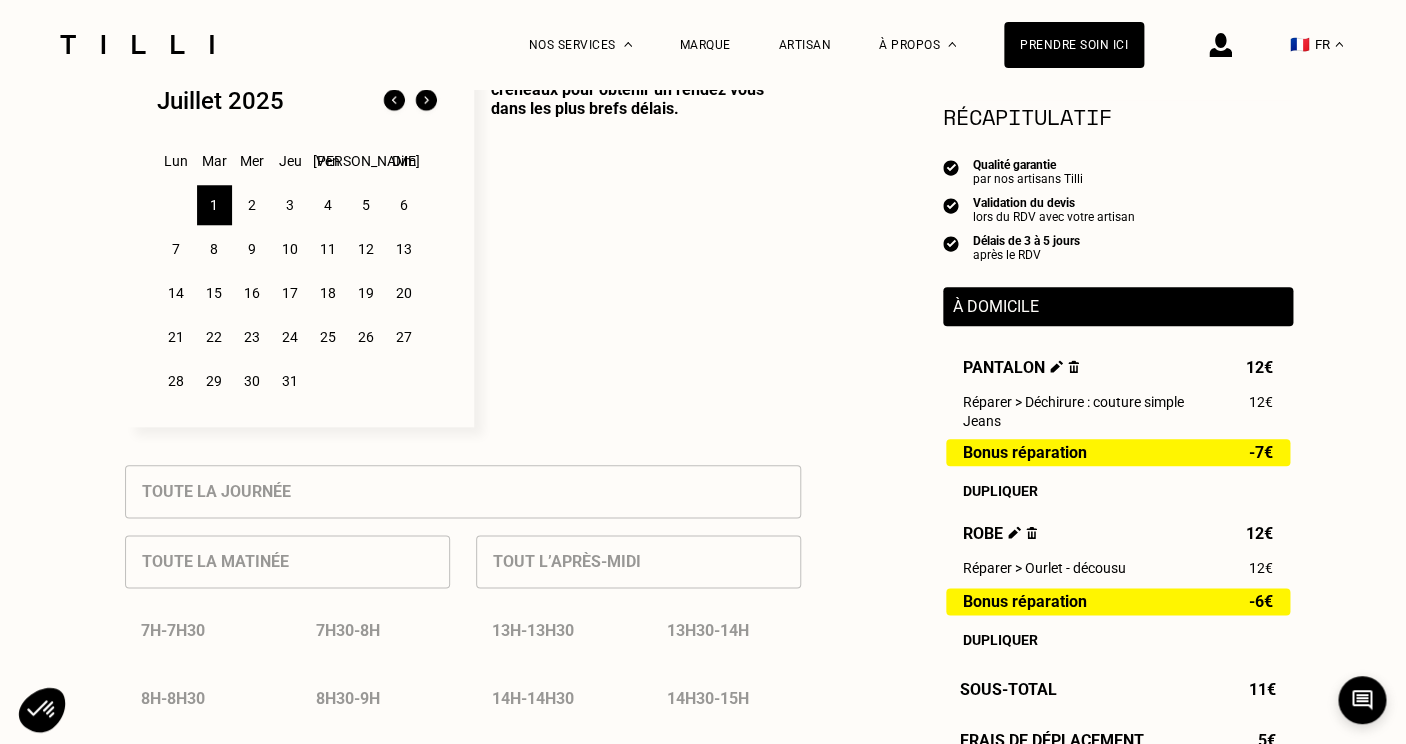 click on "5" at bounding box center (366, 205) 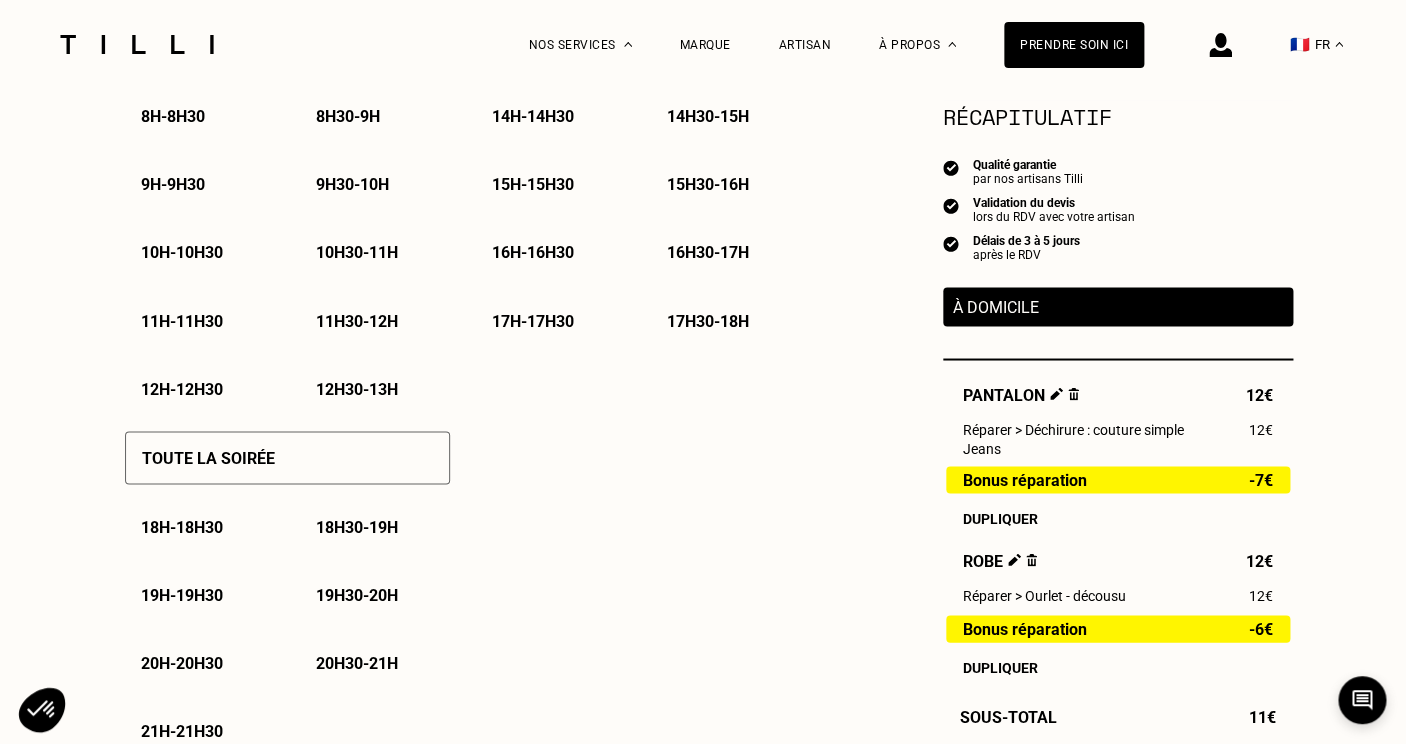 scroll, scrollTop: 1139, scrollLeft: 0, axis: vertical 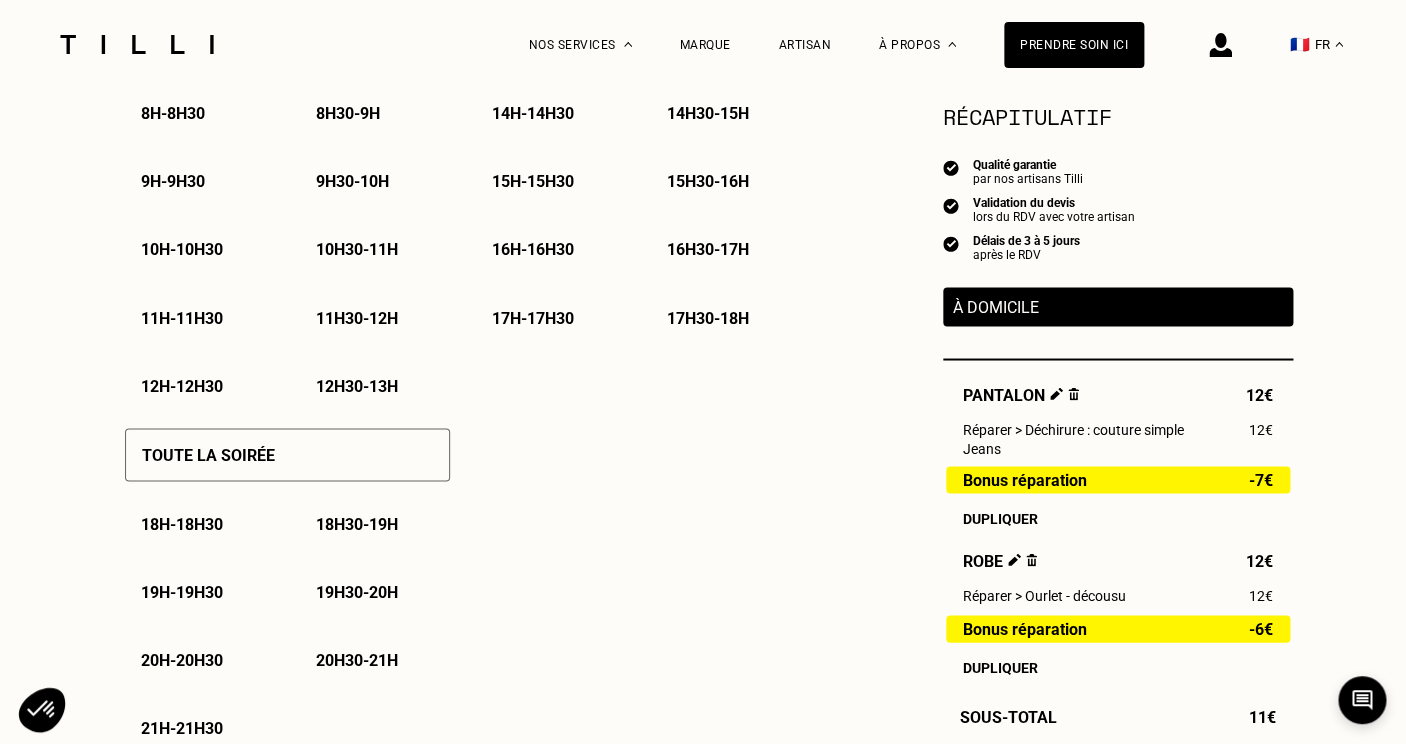 click on "9h  -  9h30" at bounding box center [173, 181] 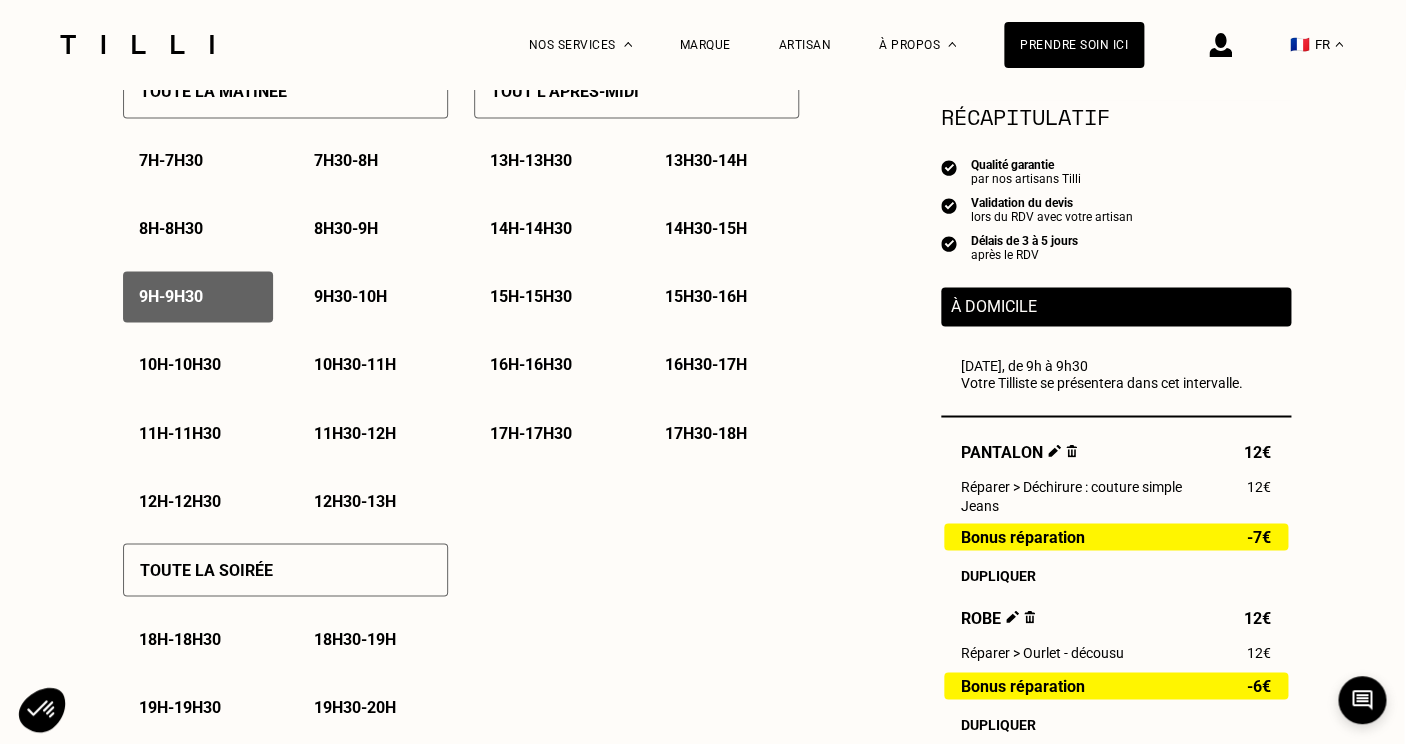 scroll, scrollTop: 1095, scrollLeft: 2, axis: both 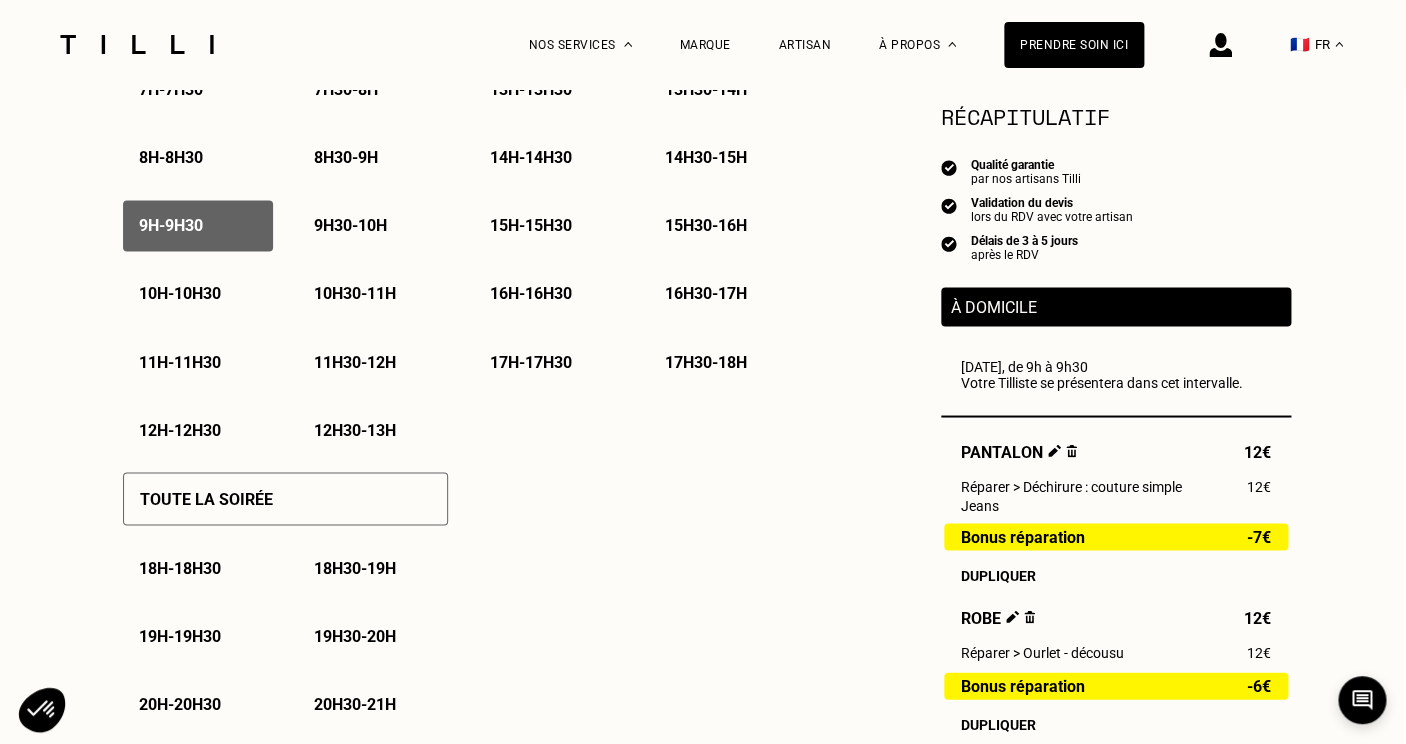 click on "9h  -  9h30" at bounding box center (198, 225) 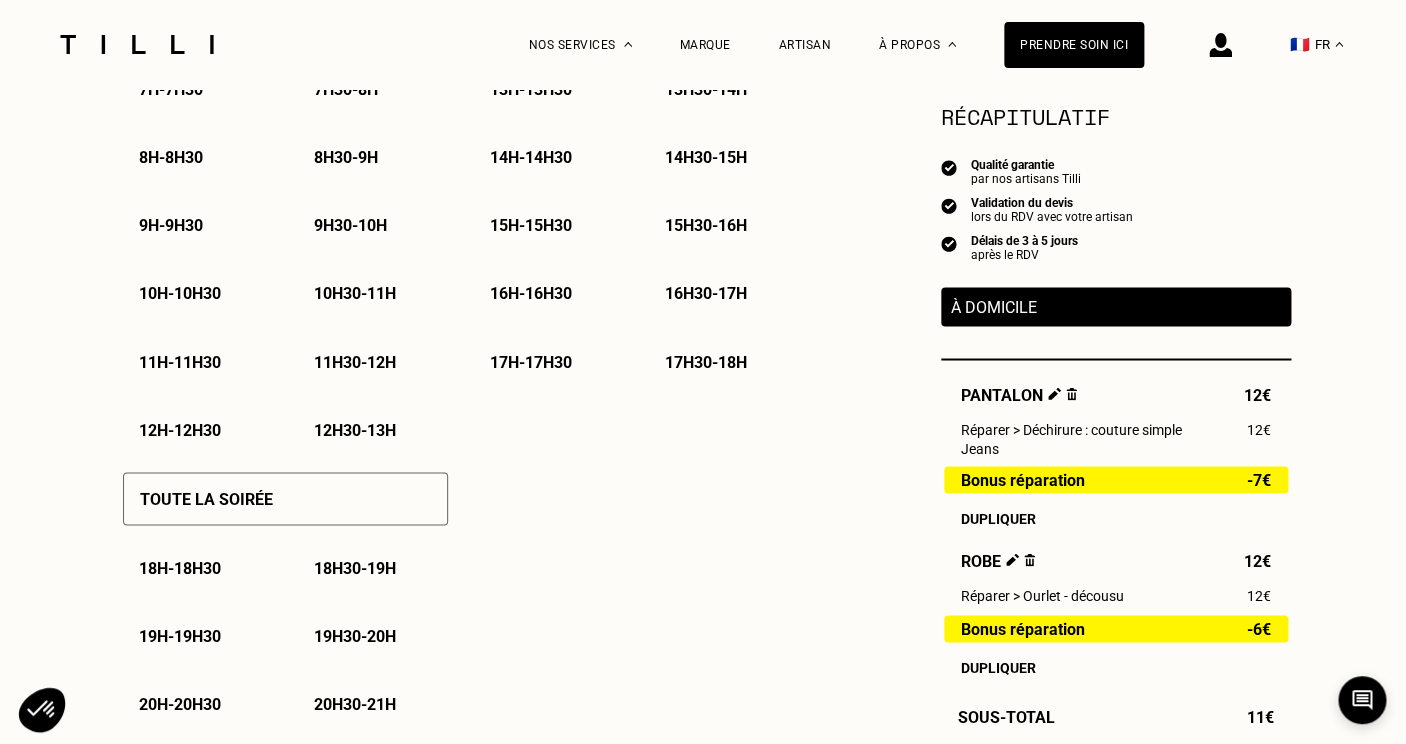 click on "9h30  -  10h" at bounding box center (350, 225) 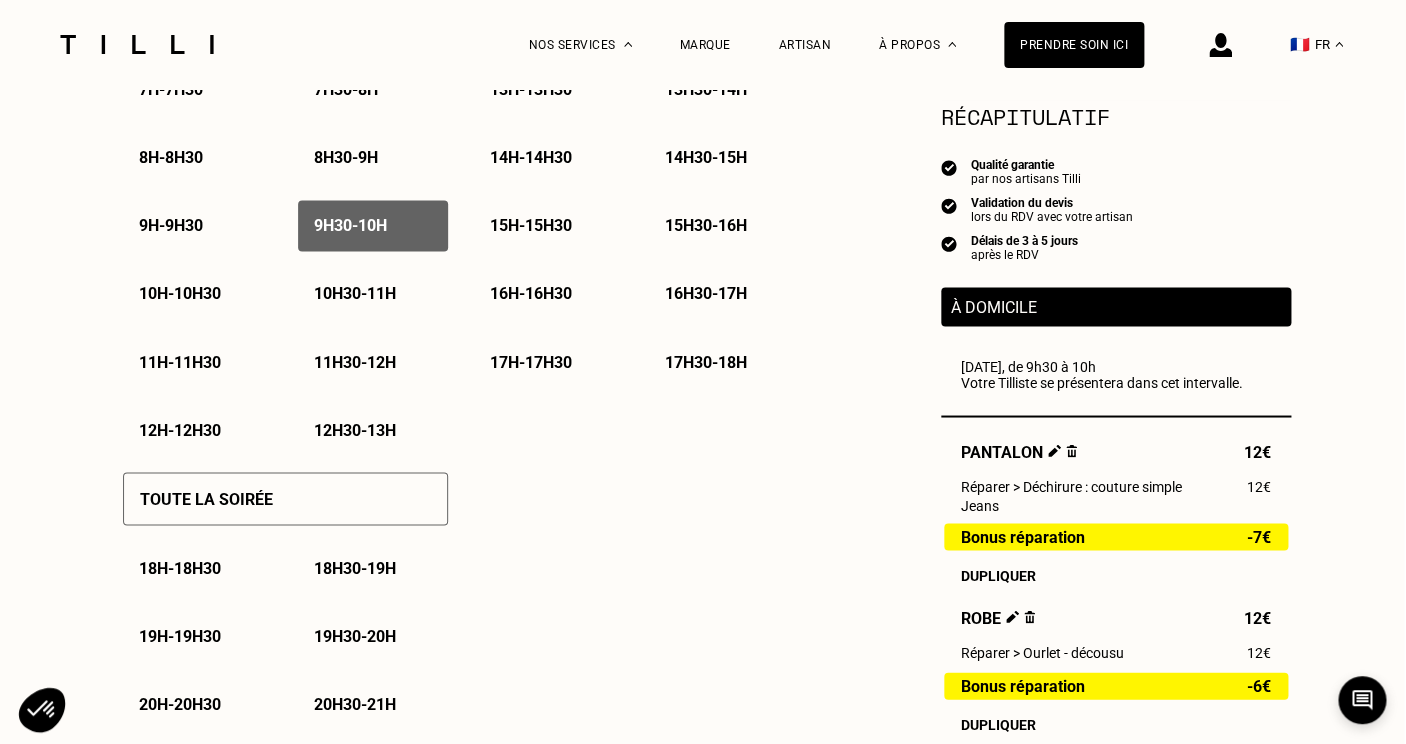 click on "9h  -  9h30" at bounding box center (198, 225) 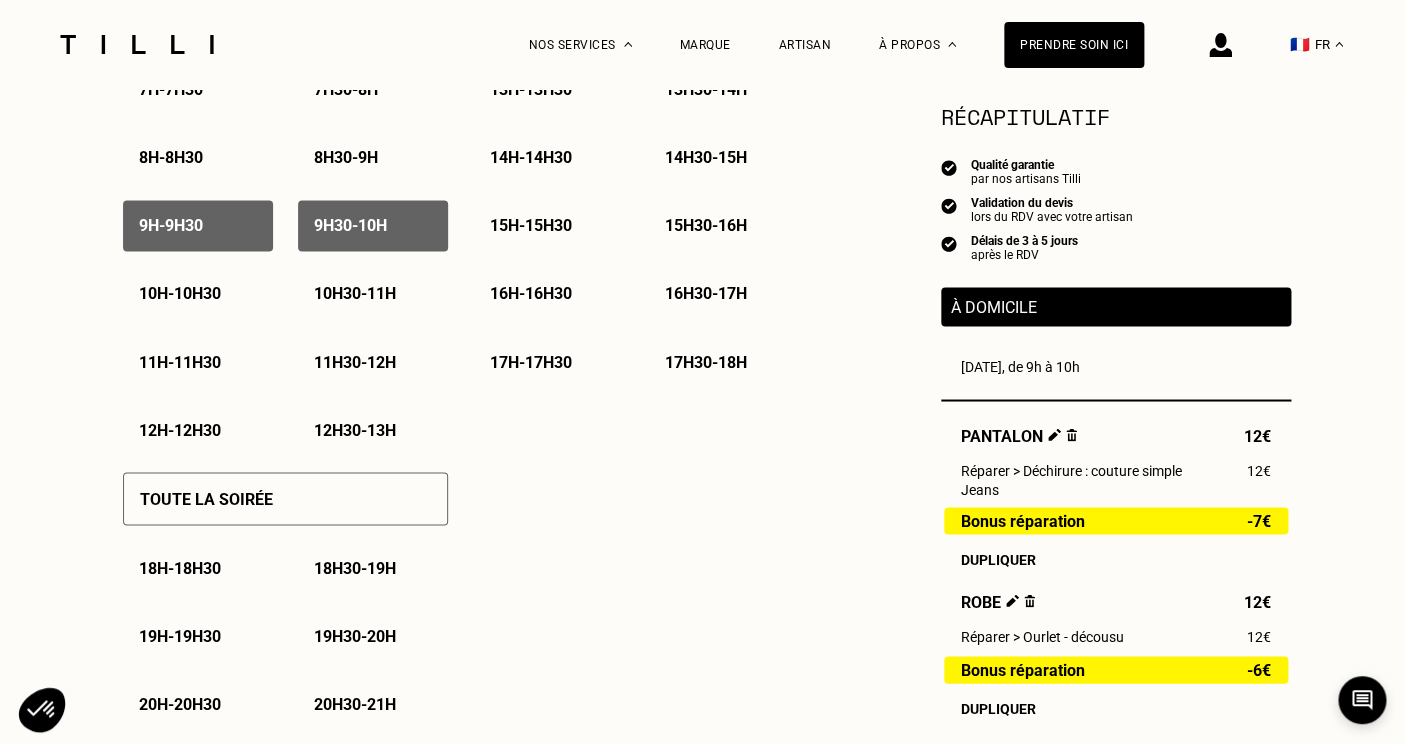 click on "10h  -  10h30" at bounding box center [198, 293] 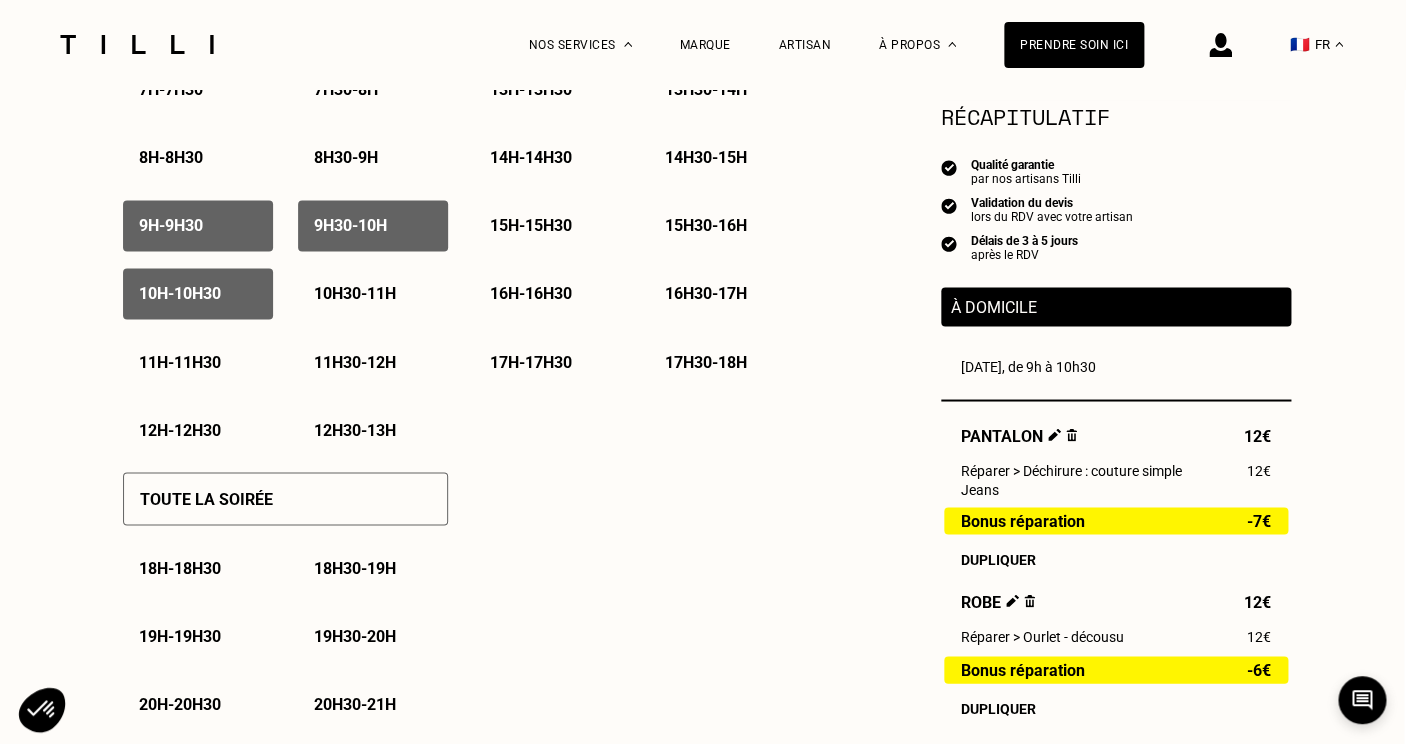 click on "10h30  -  11h" at bounding box center (355, 293) 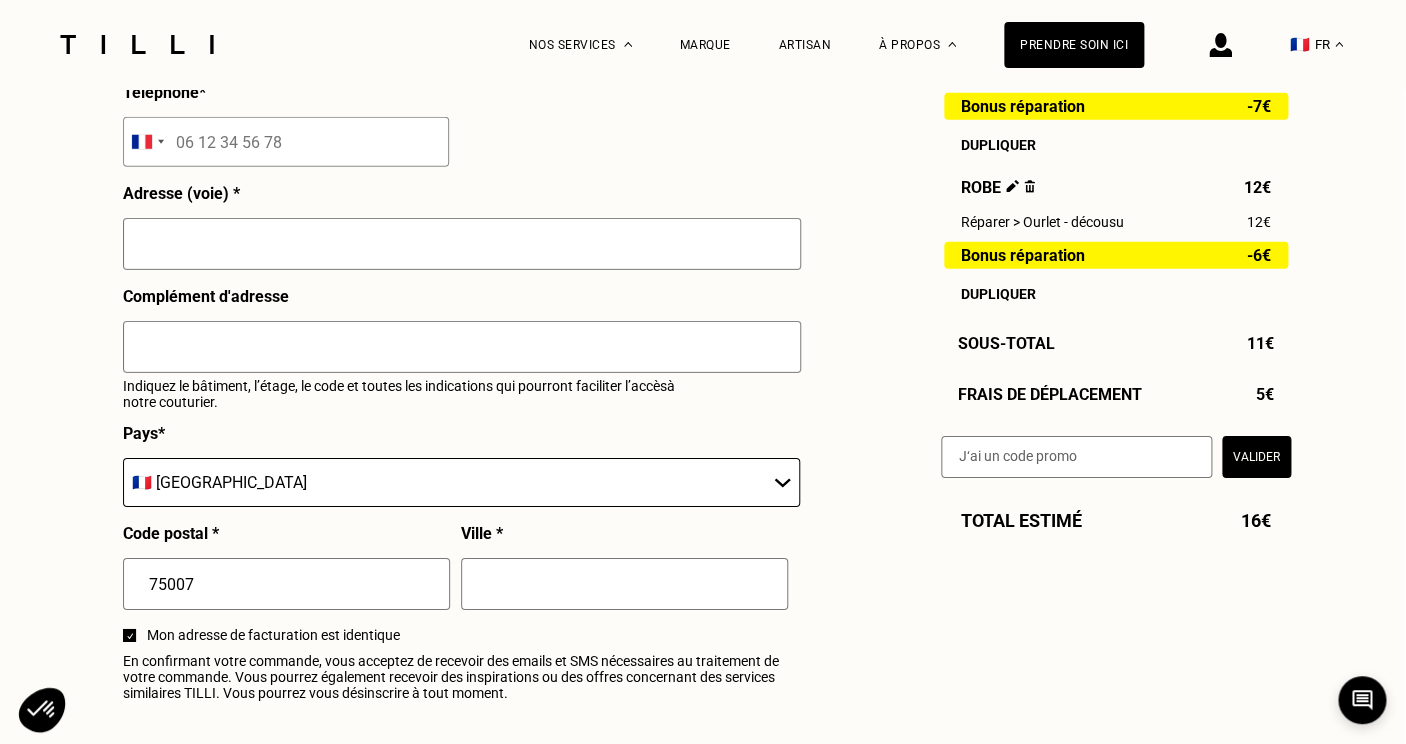 scroll, scrollTop: 2348, scrollLeft: 2, axis: both 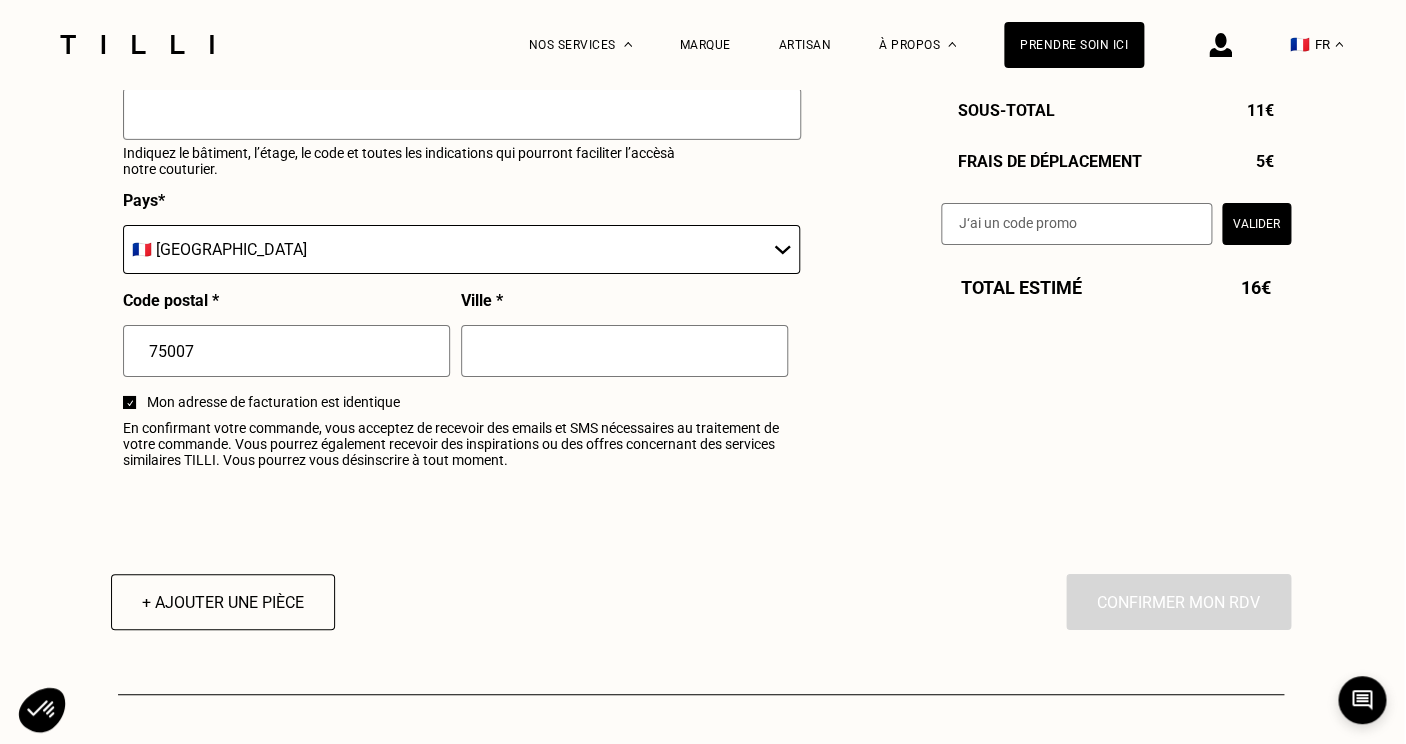 click at bounding box center [1076, 224] 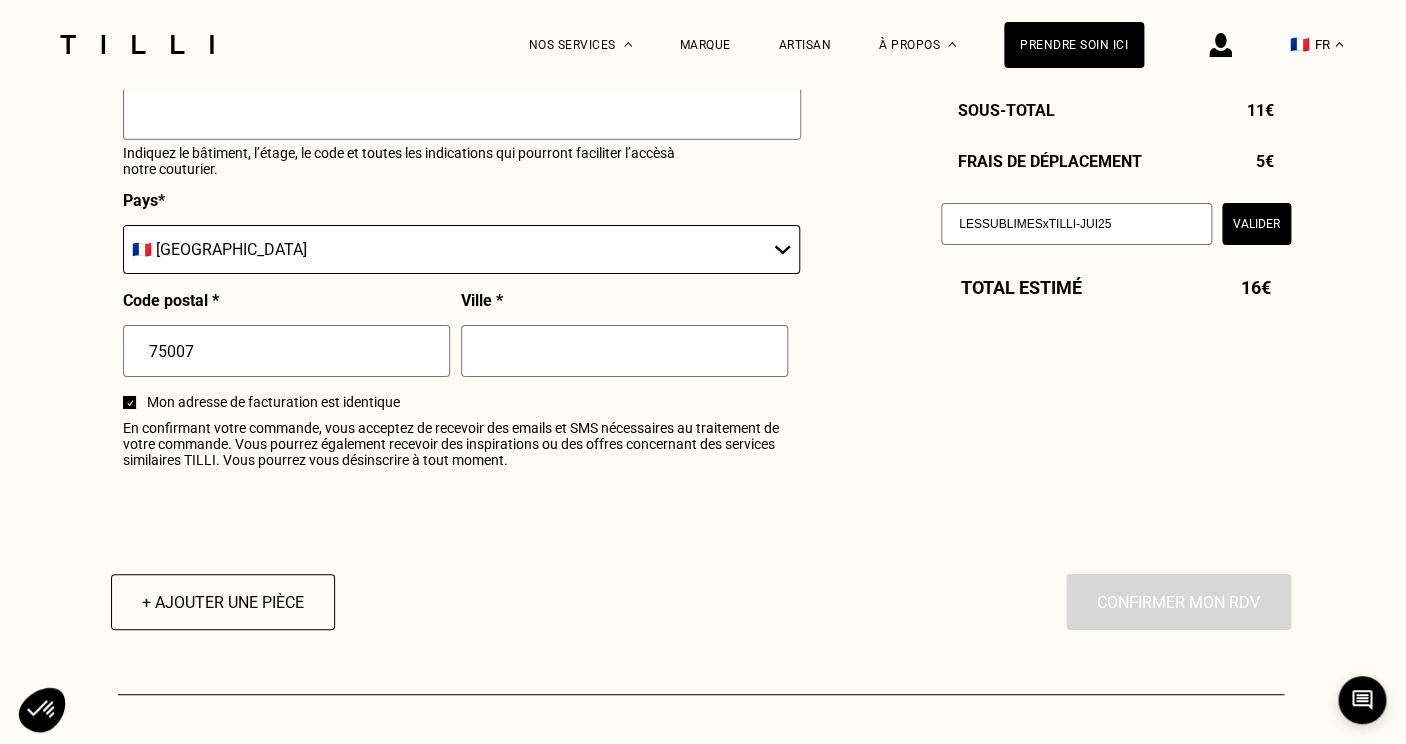 type on "LESSUBLIMESxTILLI-JUI25" 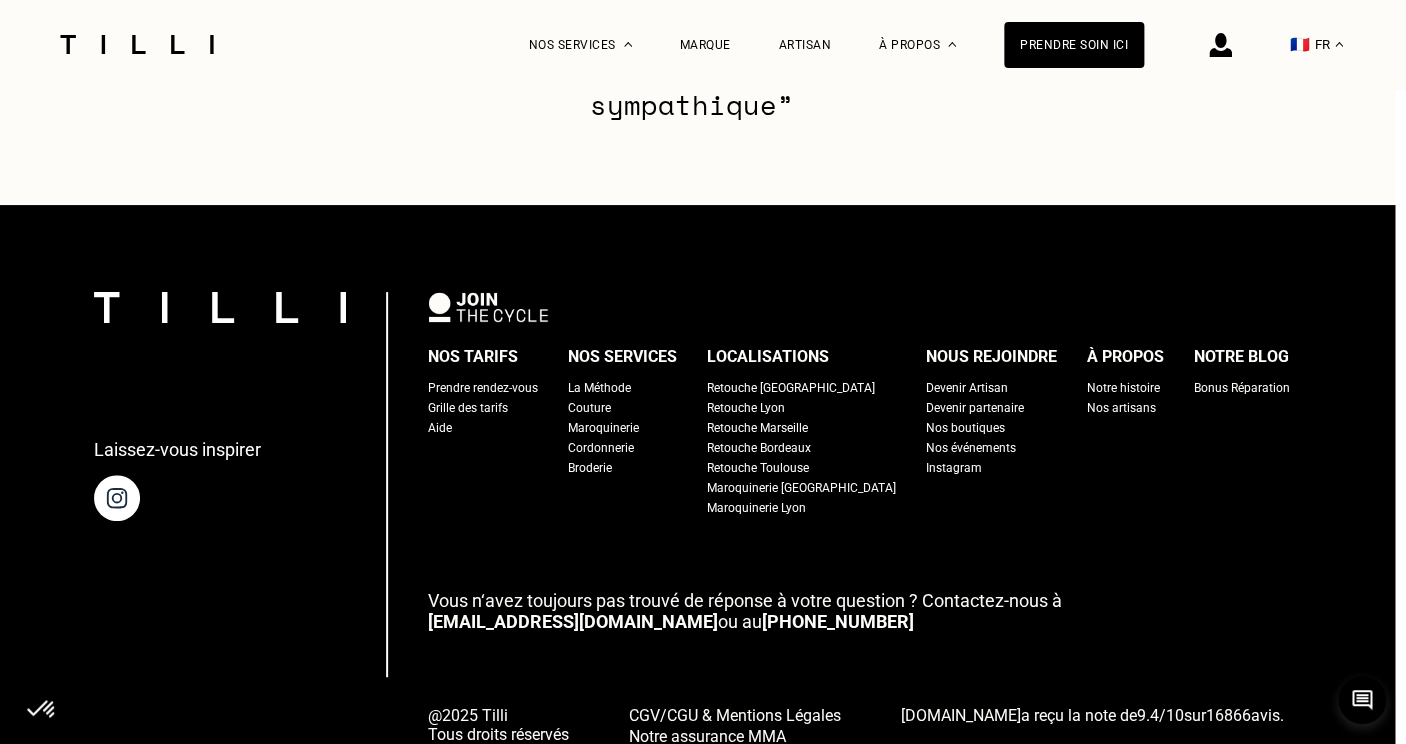 scroll, scrollTop: 3168, scrollLeft: 11, axis: both 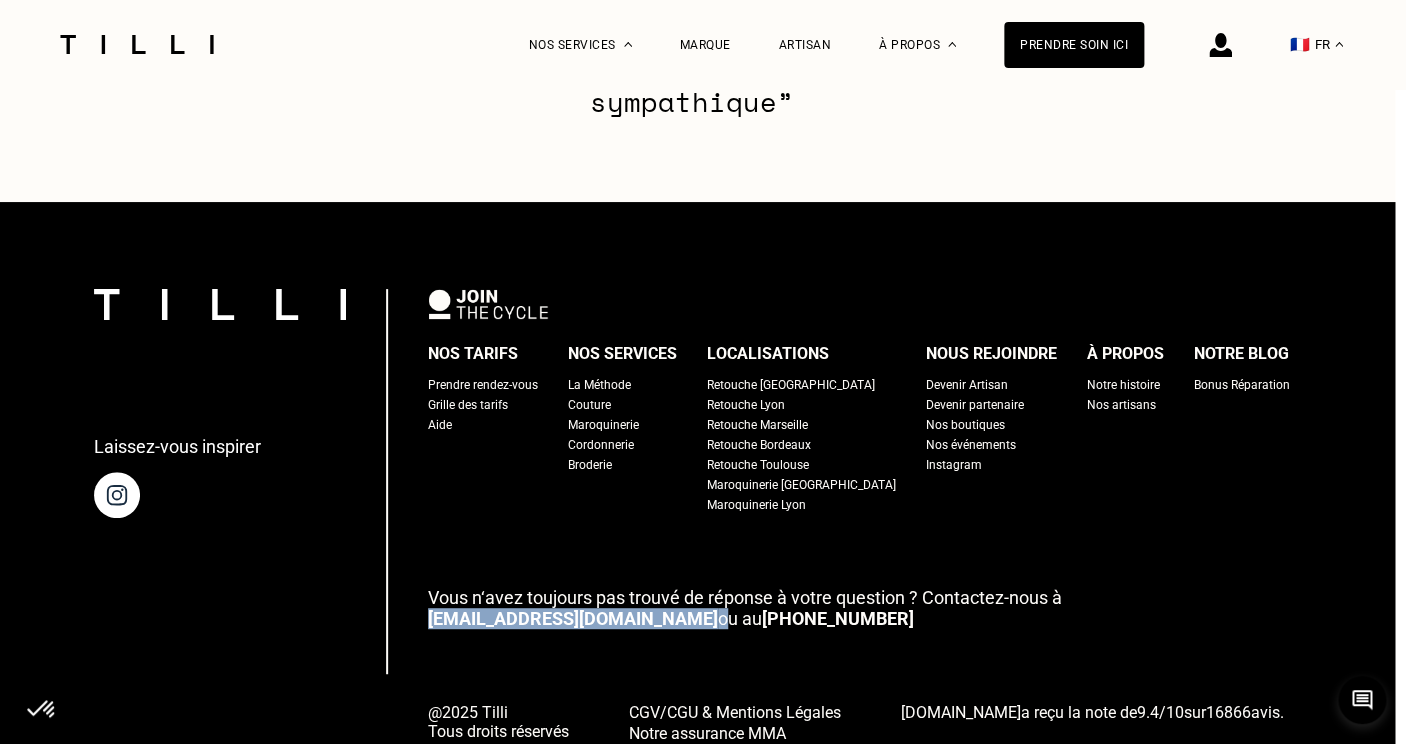 drag, startPoint x: 580, startPoint y: 591, endPoint x: 449, endPoint y: 581, distance: 131.38112 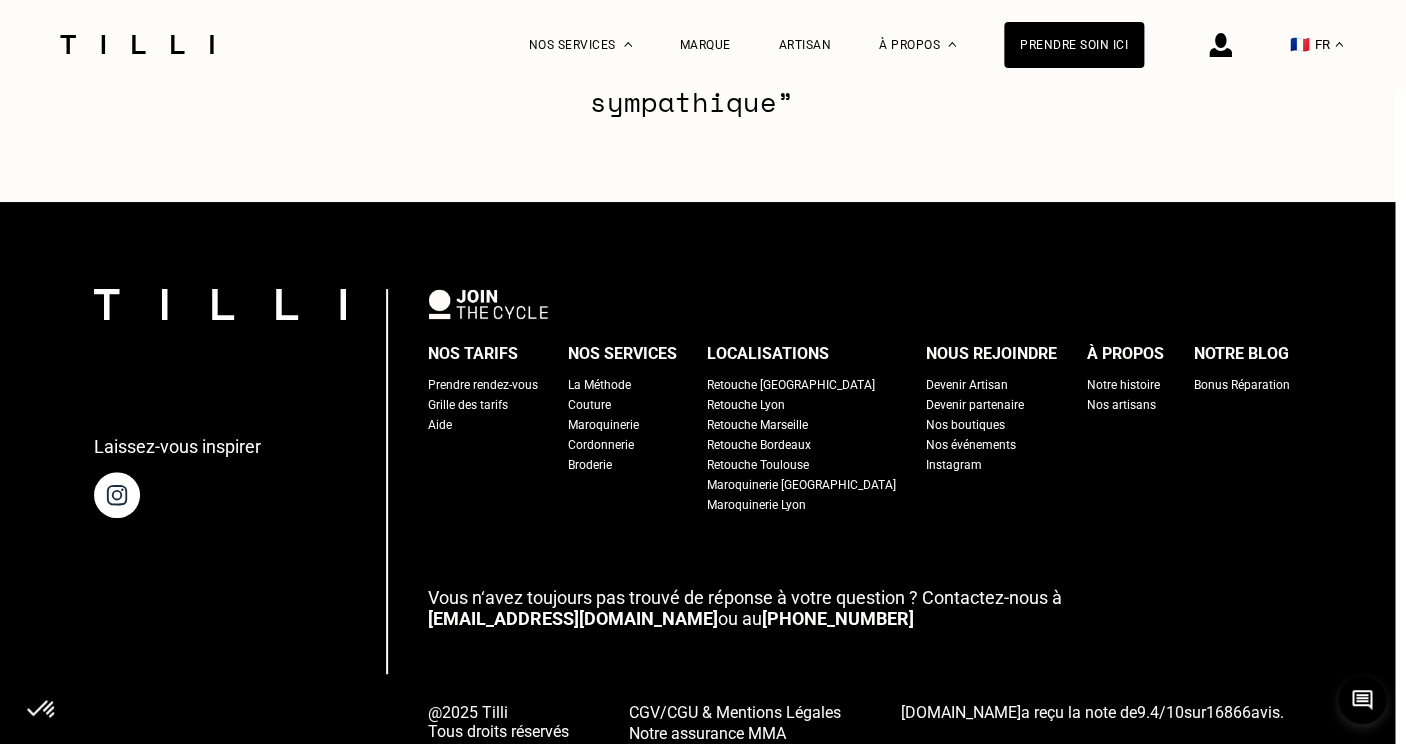 click on "Vous n‘avez toujours pas trouvé de réponse à votre question ? Contactez-nous à  [EMAIL_ADDRESS][DOMAIN_NAME]  ou au  [PHONE_NUMBER]" at bounding box center (859, 608) 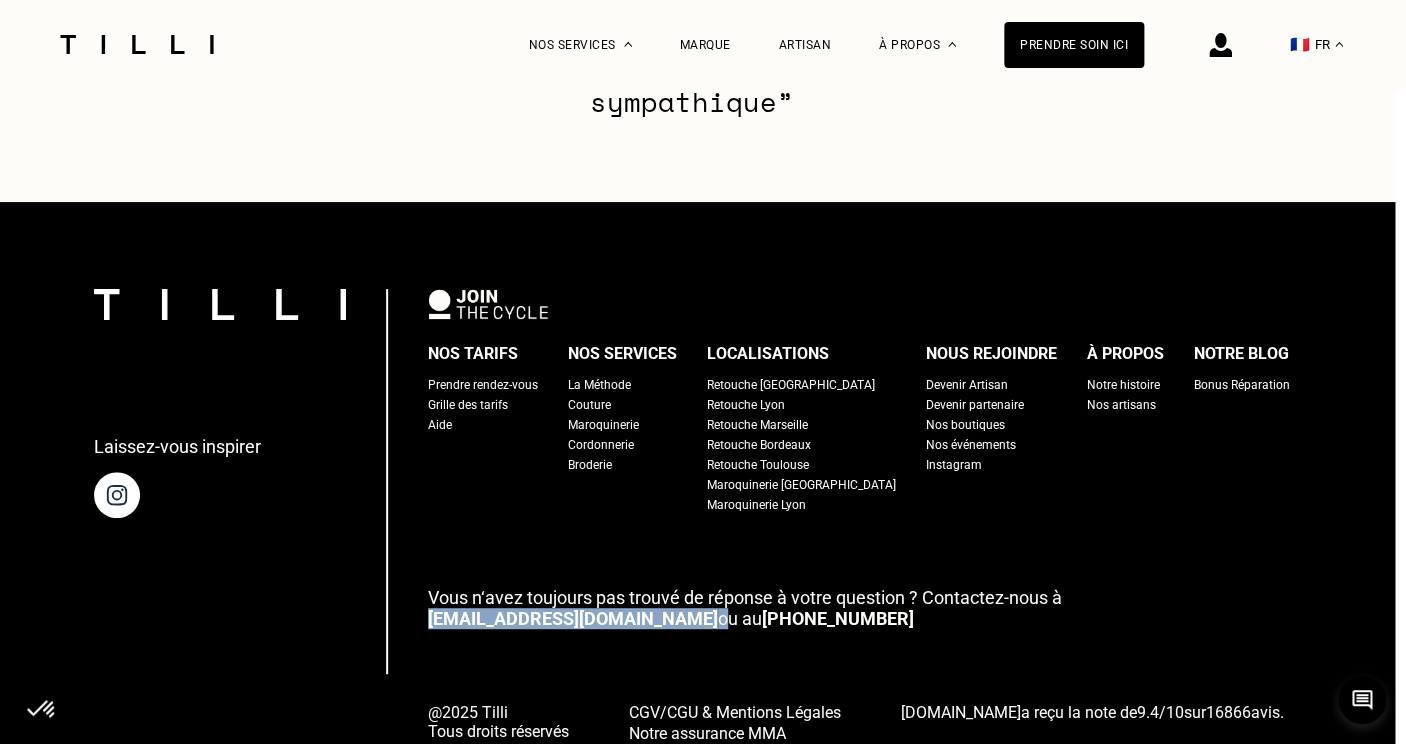 drag, startPoint x: 580, startPoint y: 585, endPoint x: 435, endPoint y: 592, distance: 145.16887 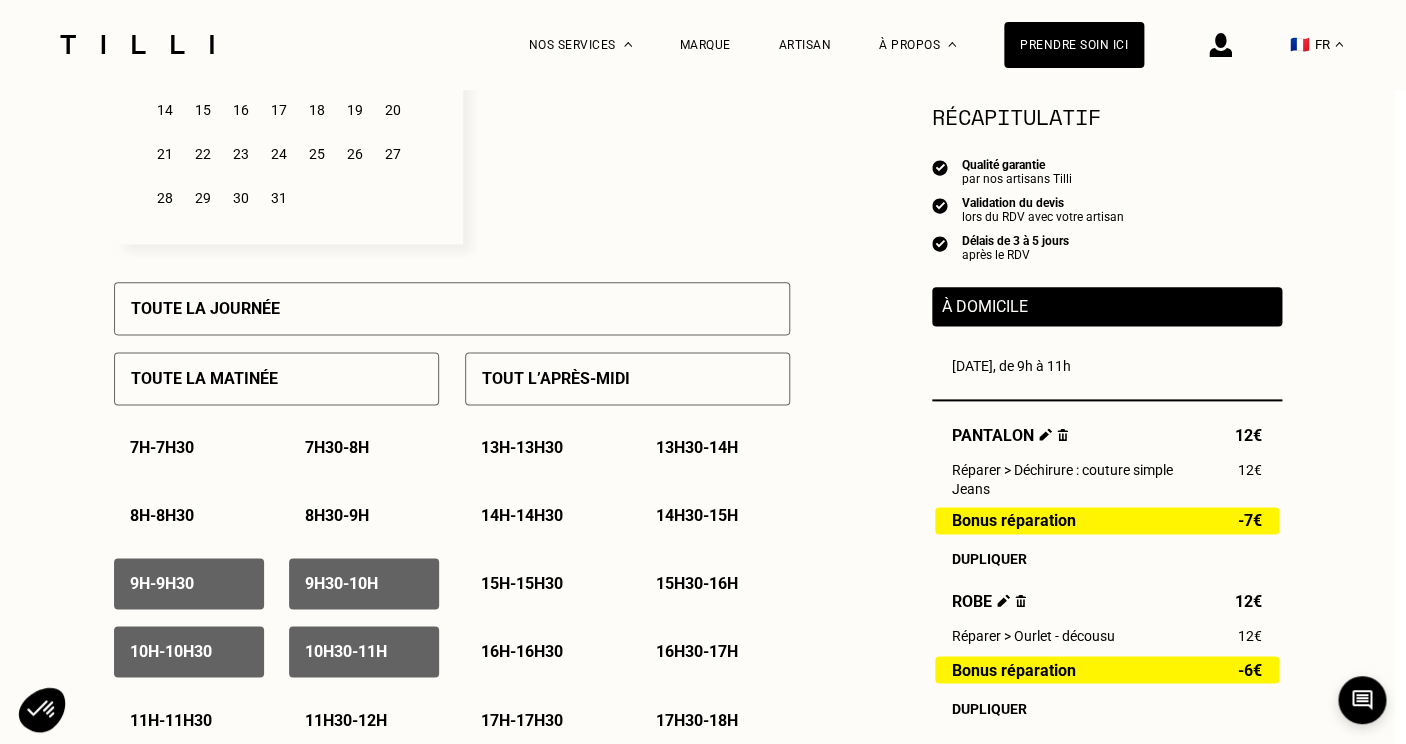 scroll, scrollTop: 0, scrollLeft: 11, axis: horizontal 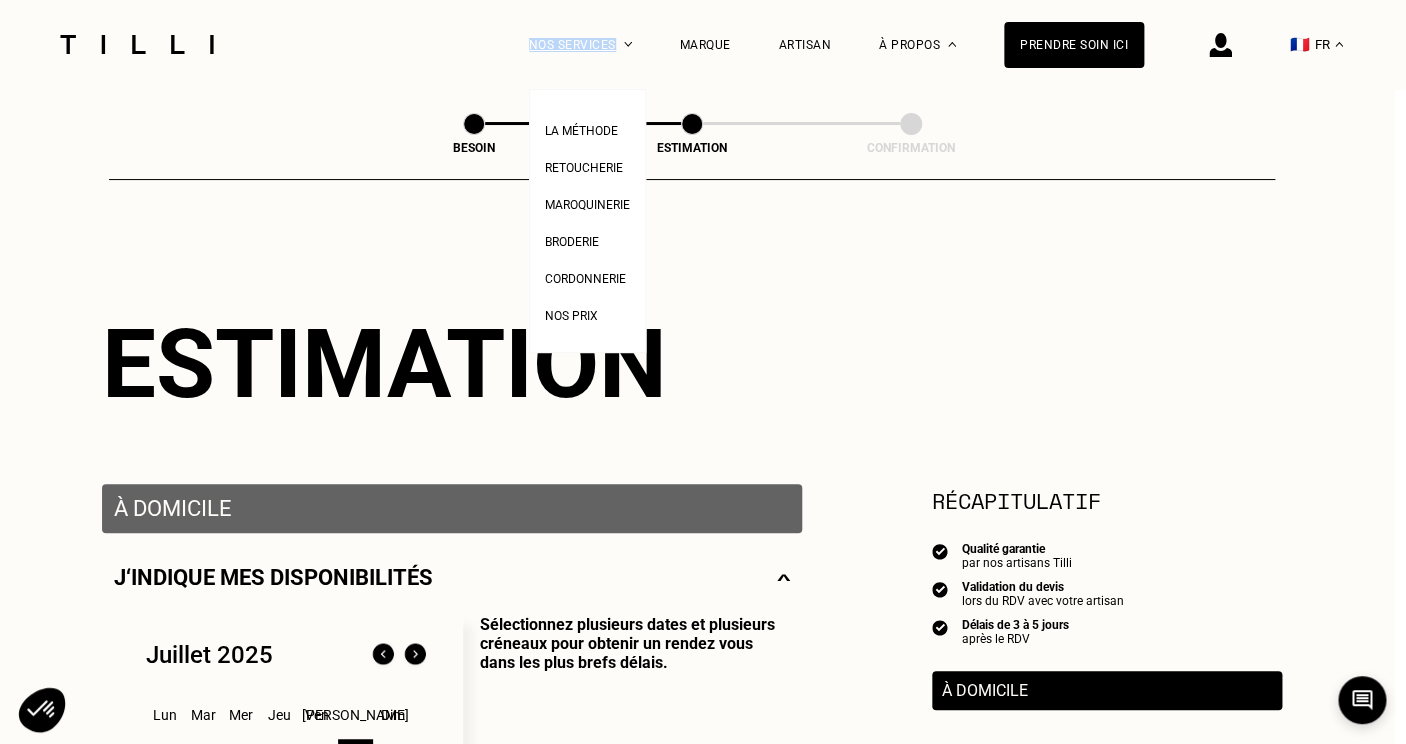 drag, startPoint x: 598, startPoint y: 29, endPoint x: 598, endPoint y: 61, distance: 32 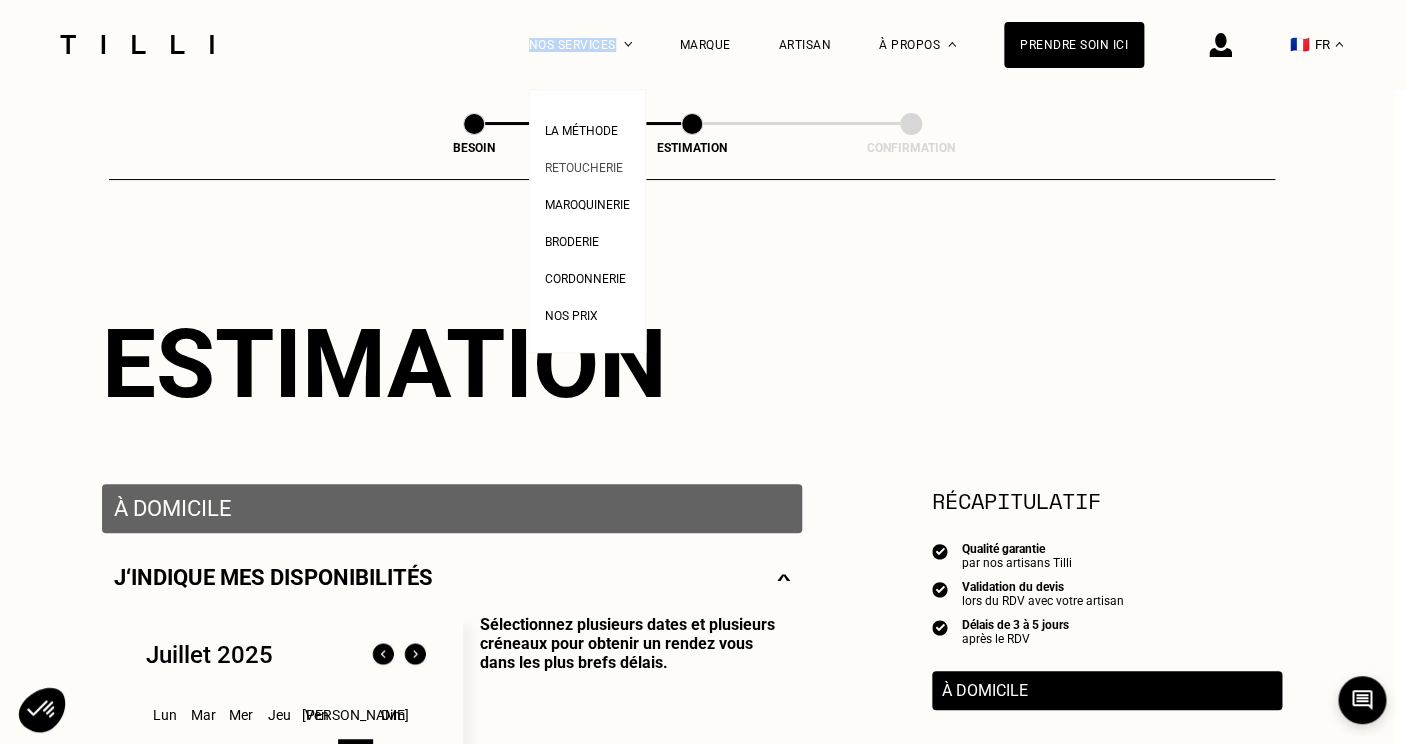 click on "Retoucherie" at bounding box center (584, 168) 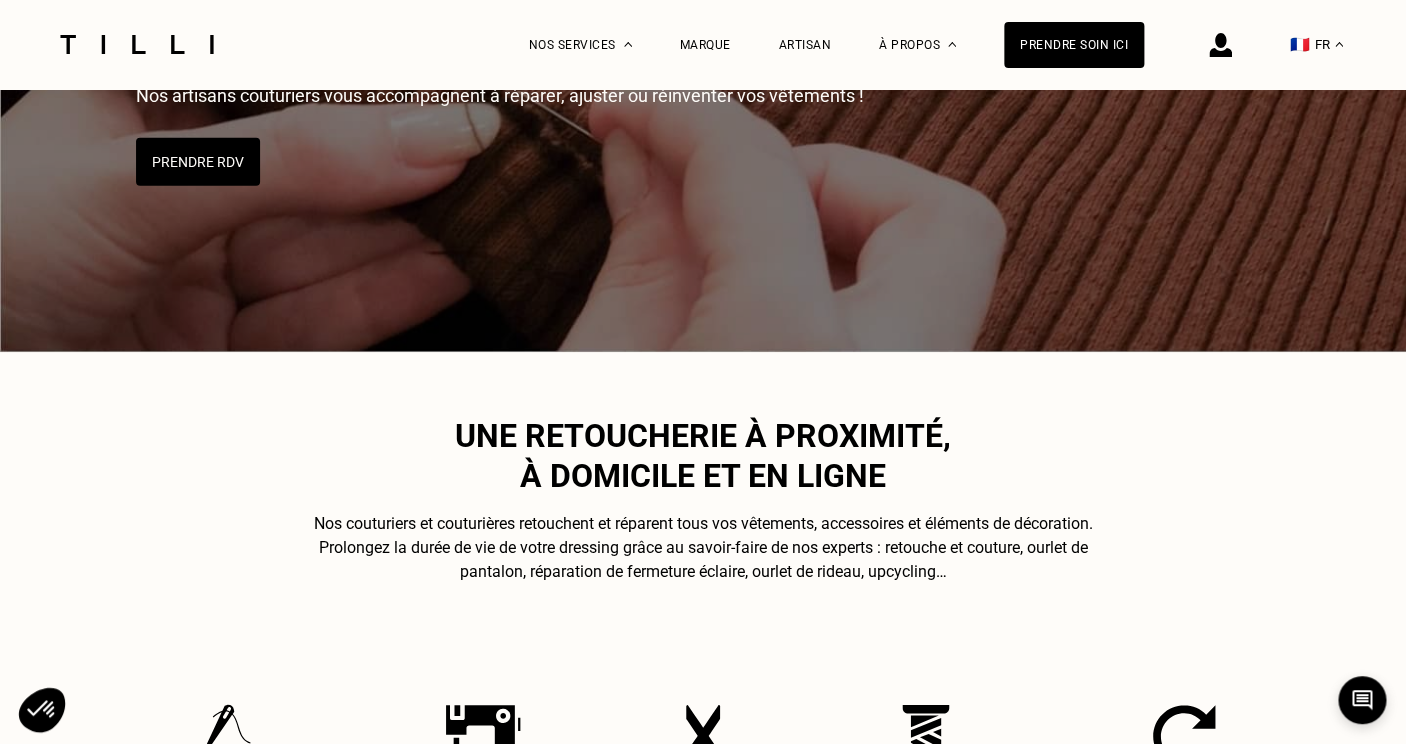 scroll, scrollTop: 316, scrollLeft: 0, axis: vertical 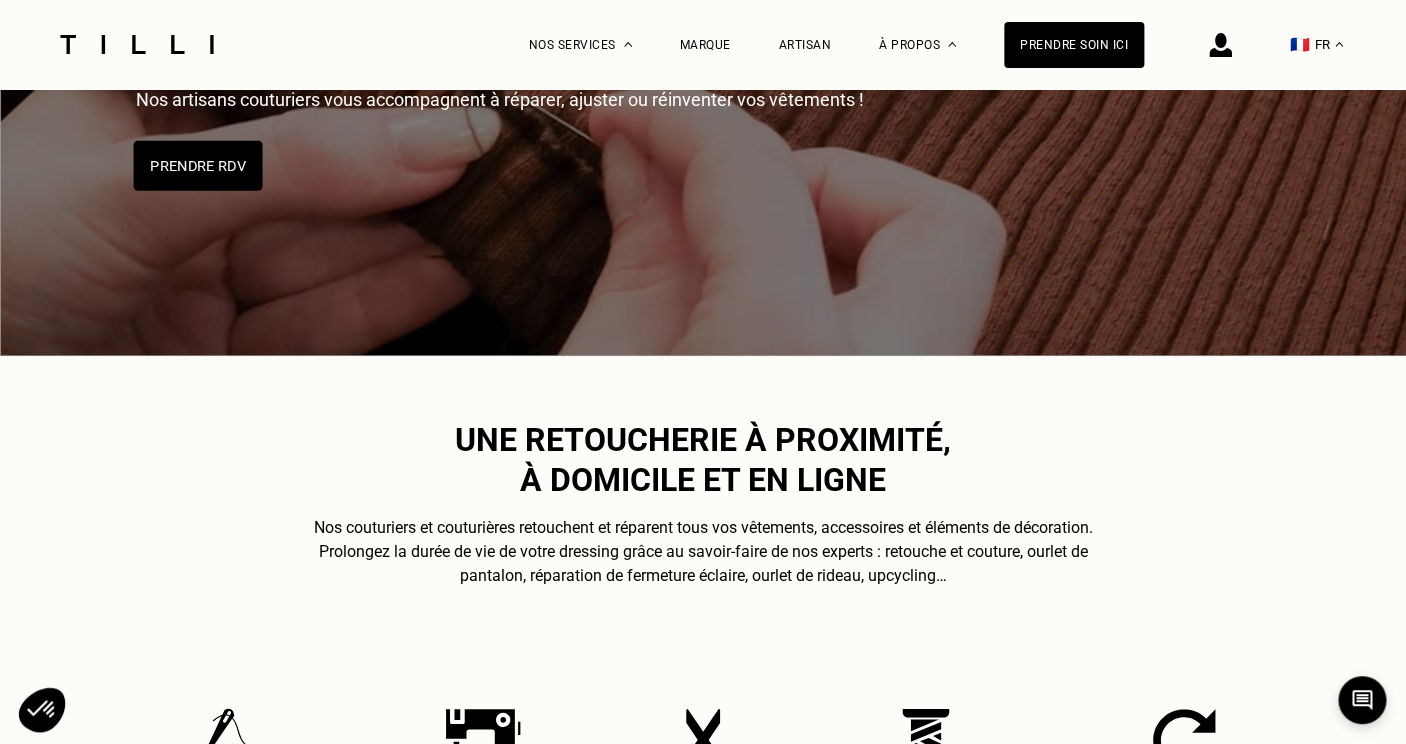 click on "Prendre RDV" at bounding box center (198, 166) 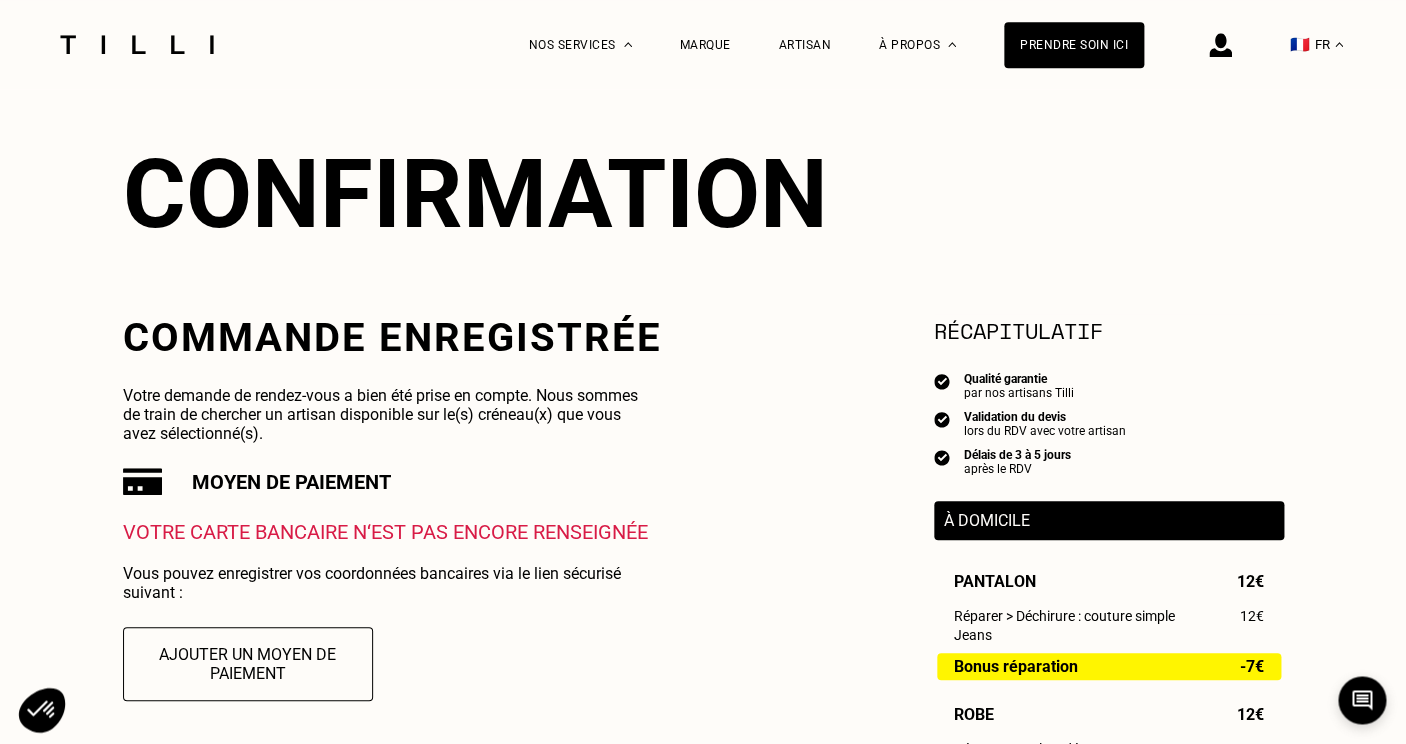 scroll, scrollTop: 0, scrollLeft: 0, axis: both 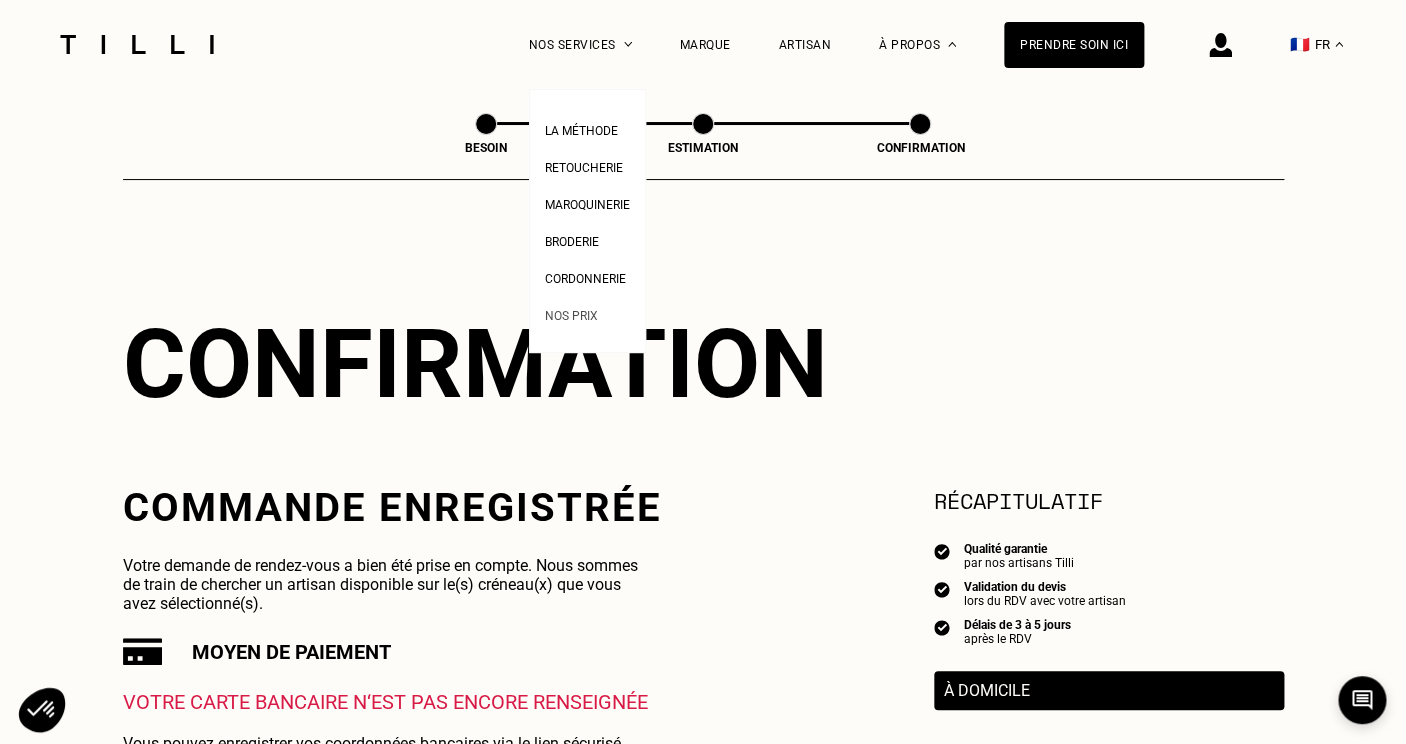 click on "Nos prix" at bounding box center (571, 316) 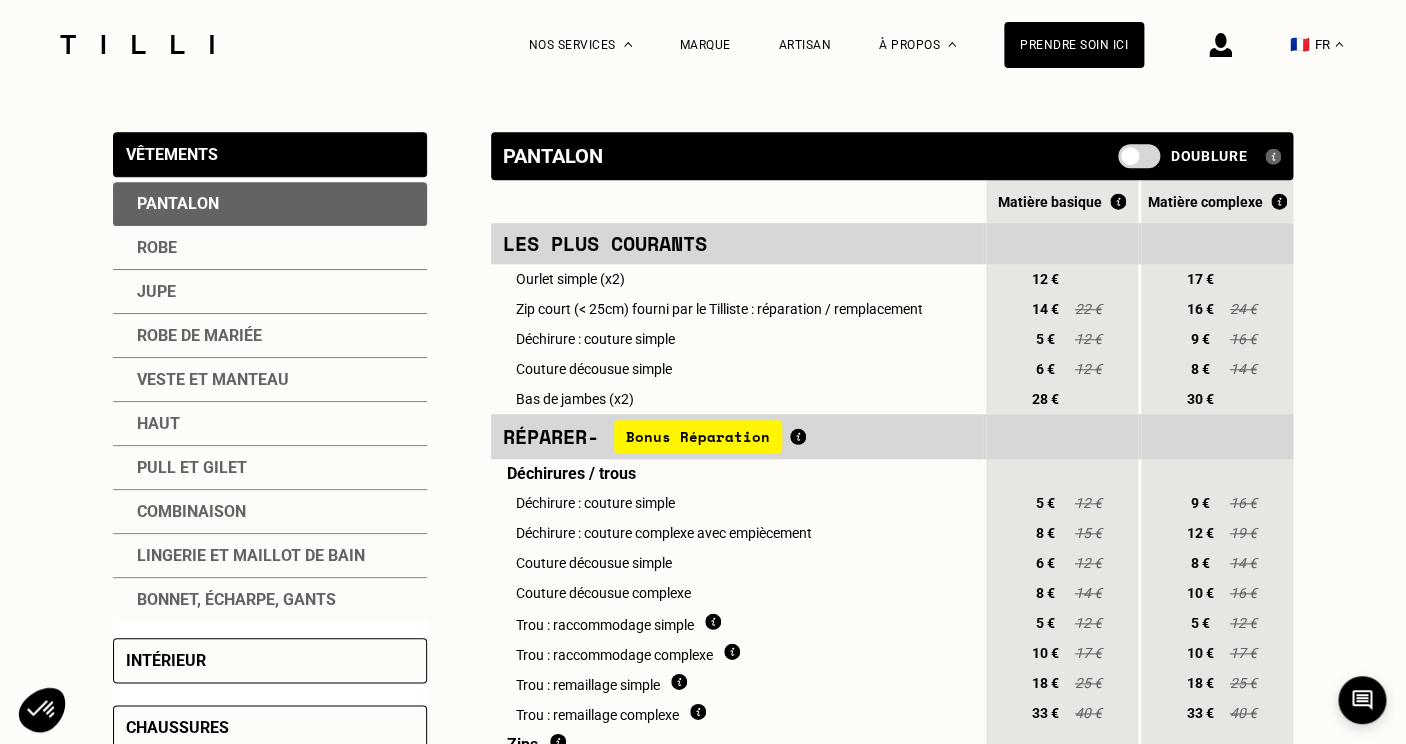 scroll, scrollTop: 402, scrollLeft: 0, axis: vertical 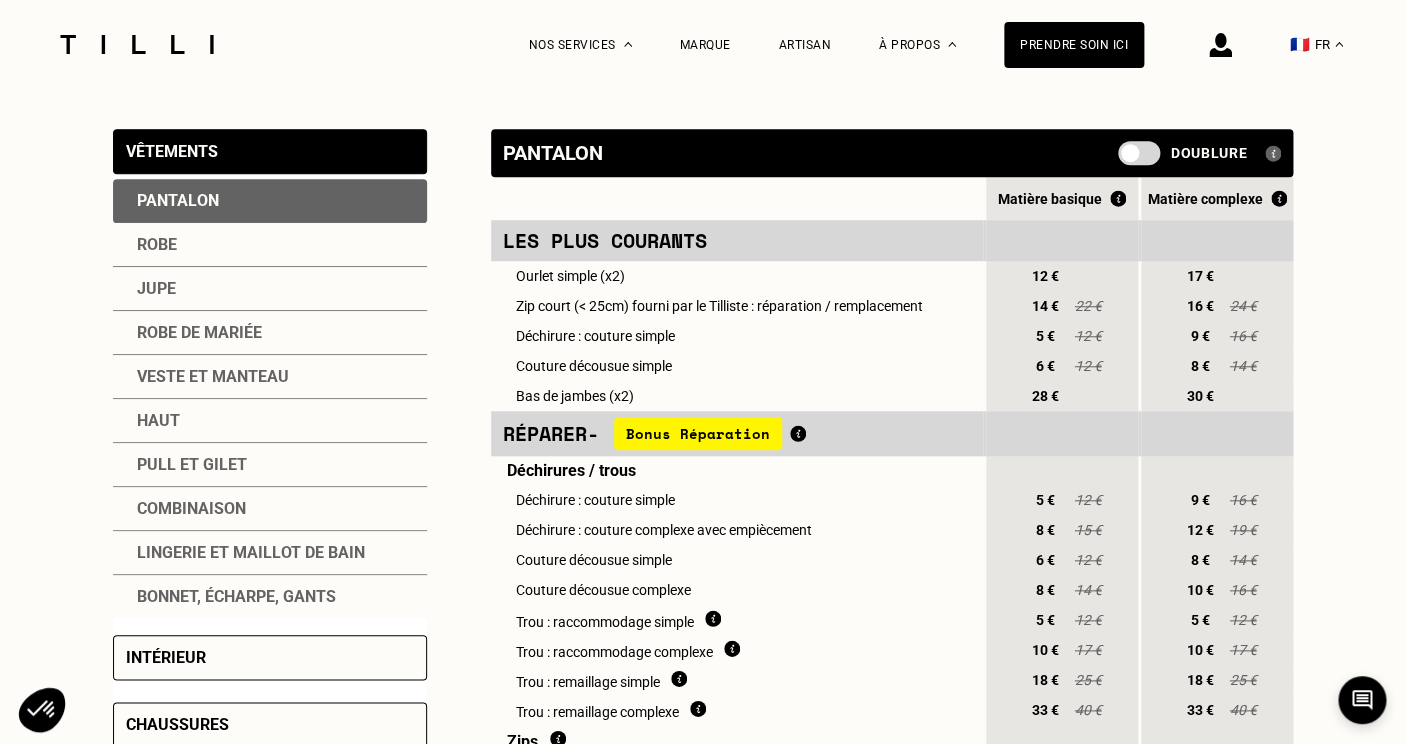 click on "Veste et manteau" at bounding box center (270, 377) 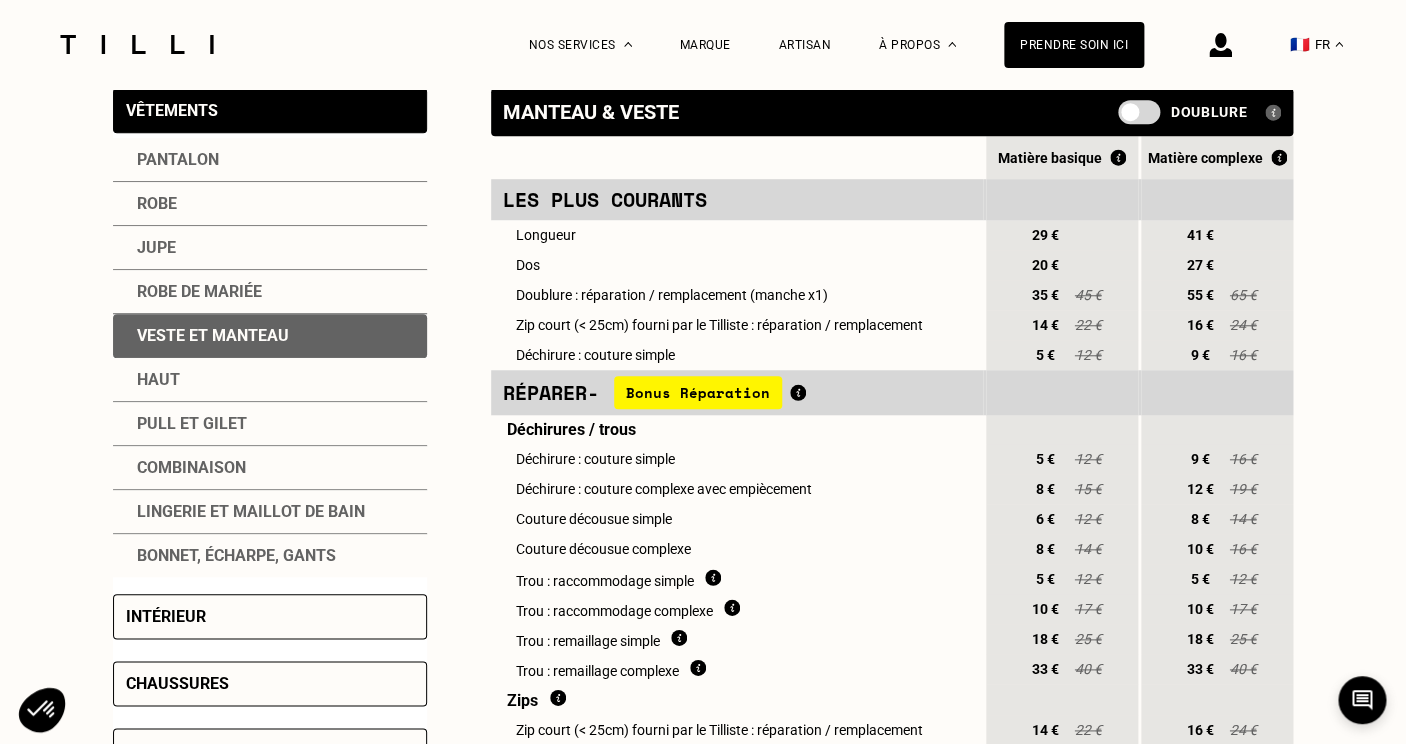 scroll, scrollTop: 442, scrollLeft: 0, axis: vertical 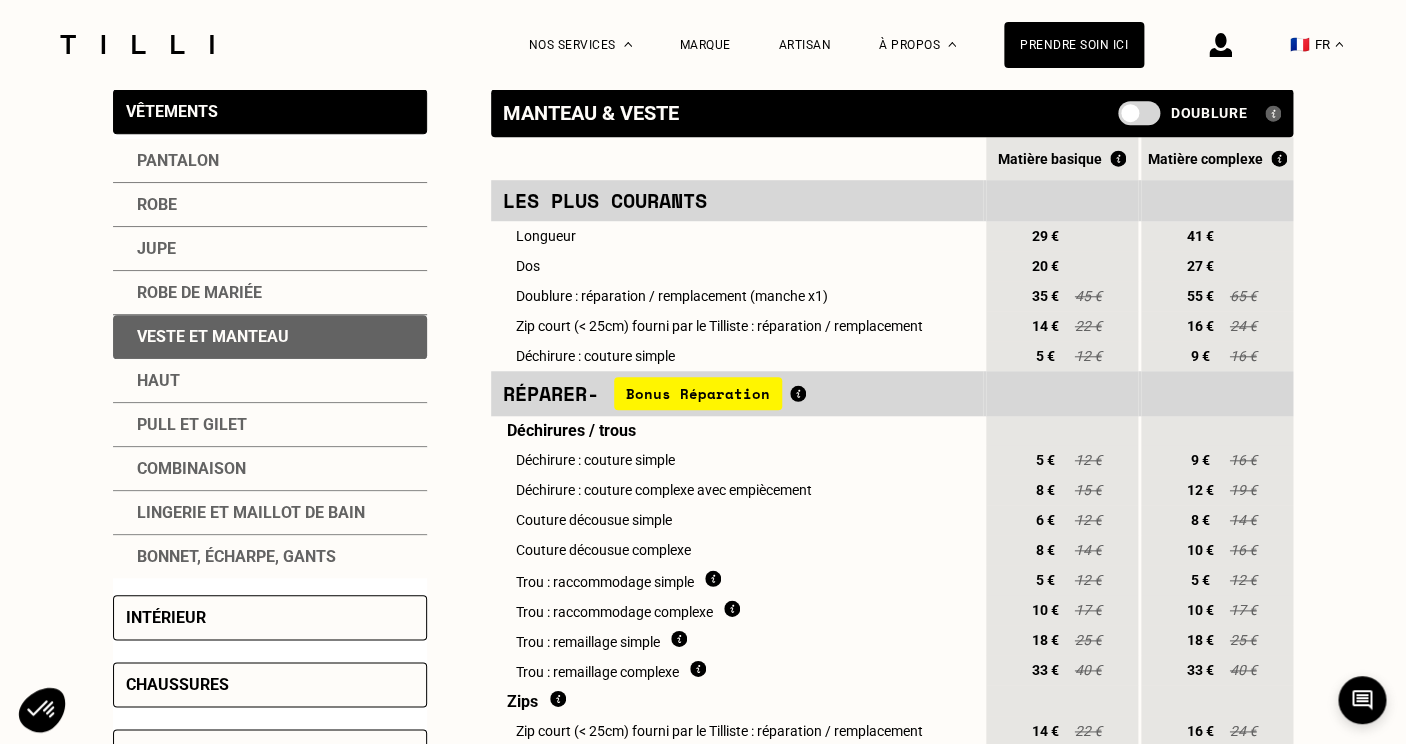 click on "Pantalon" at bounding box center [270, 161] 